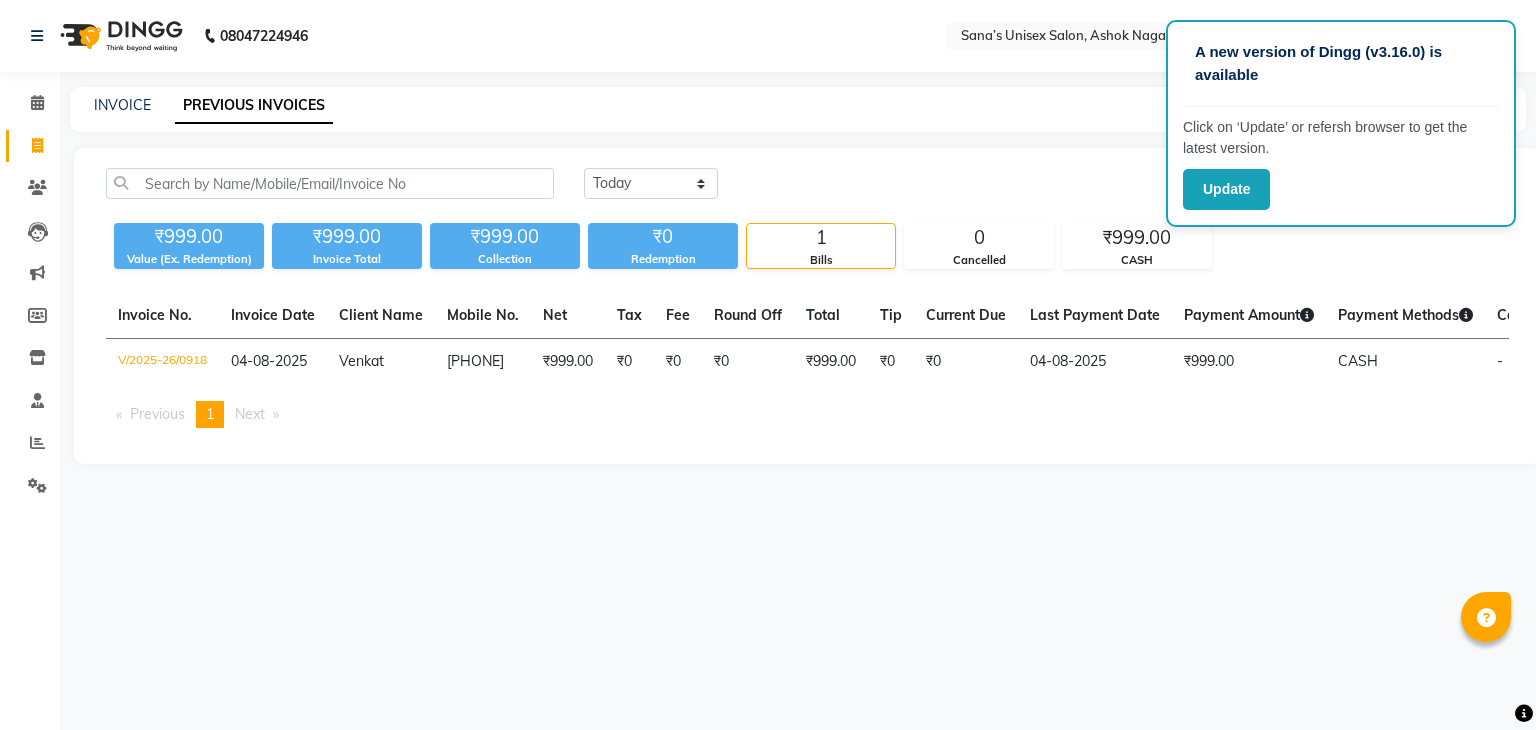 scroll, scrollTop: 0, scrollLeft: 0, axis: both 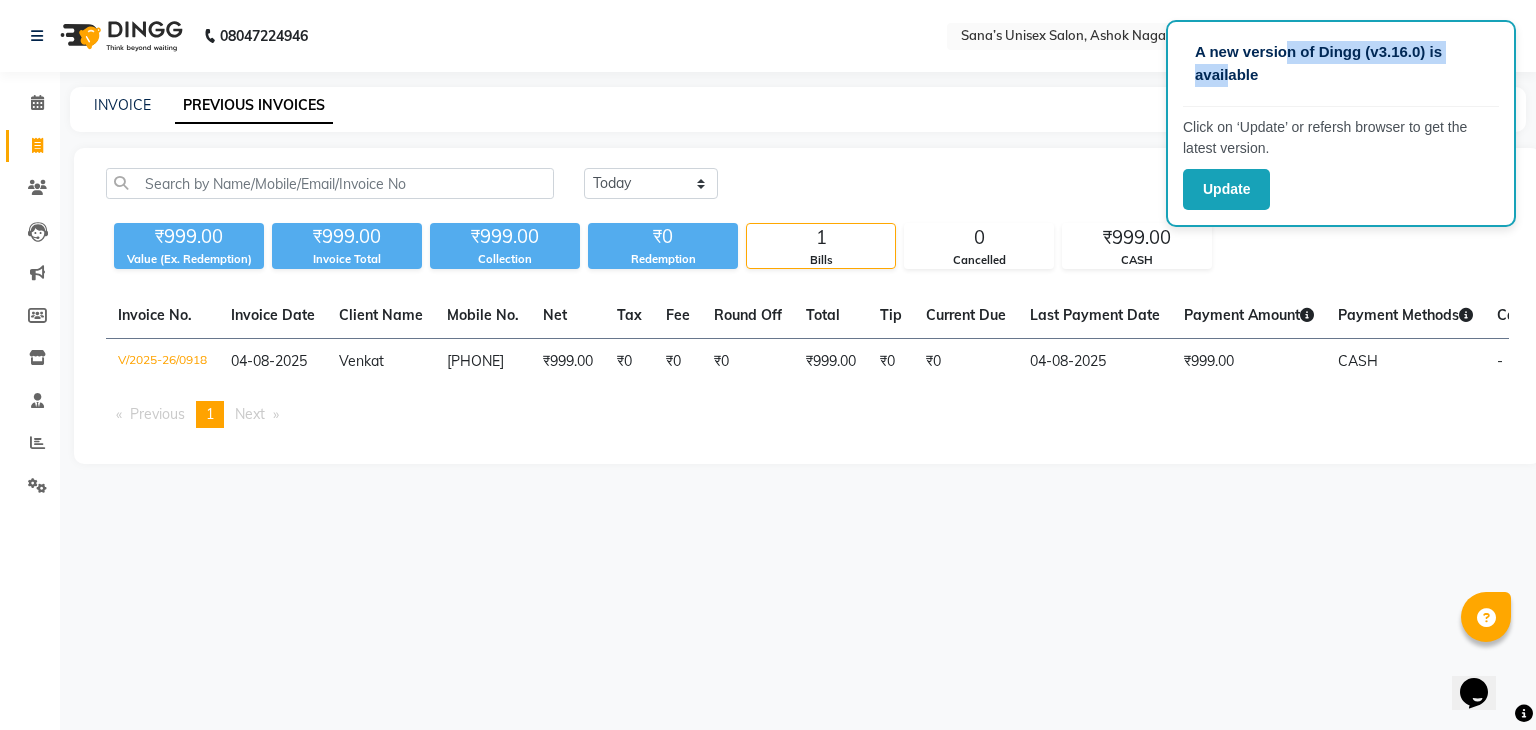 drag, startPoint x: 1232, startPoint y: 70, endPoint x: 1288, endPoint y: 51, distance: 59.135437 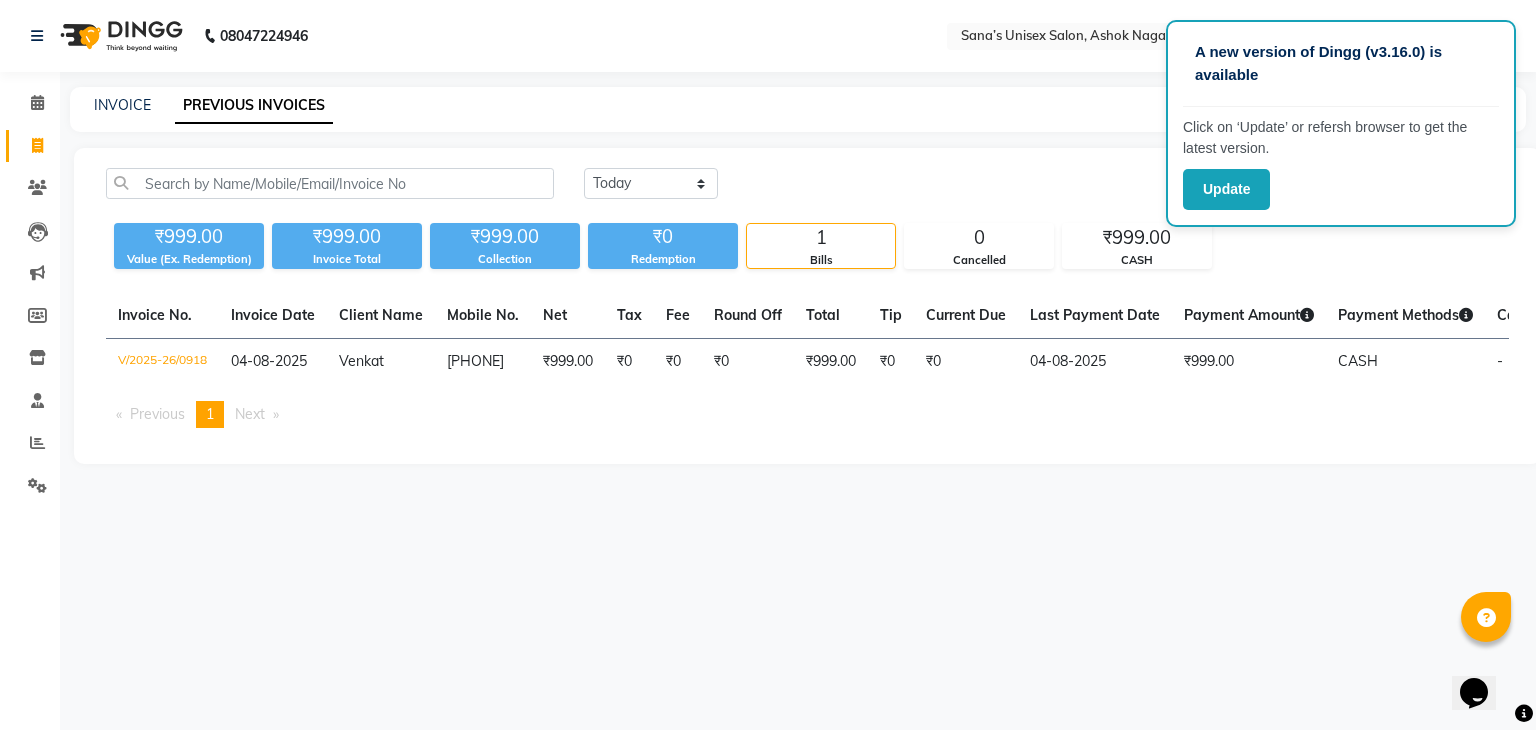 click on "A new version of Dingg (v3.16.0) is available" 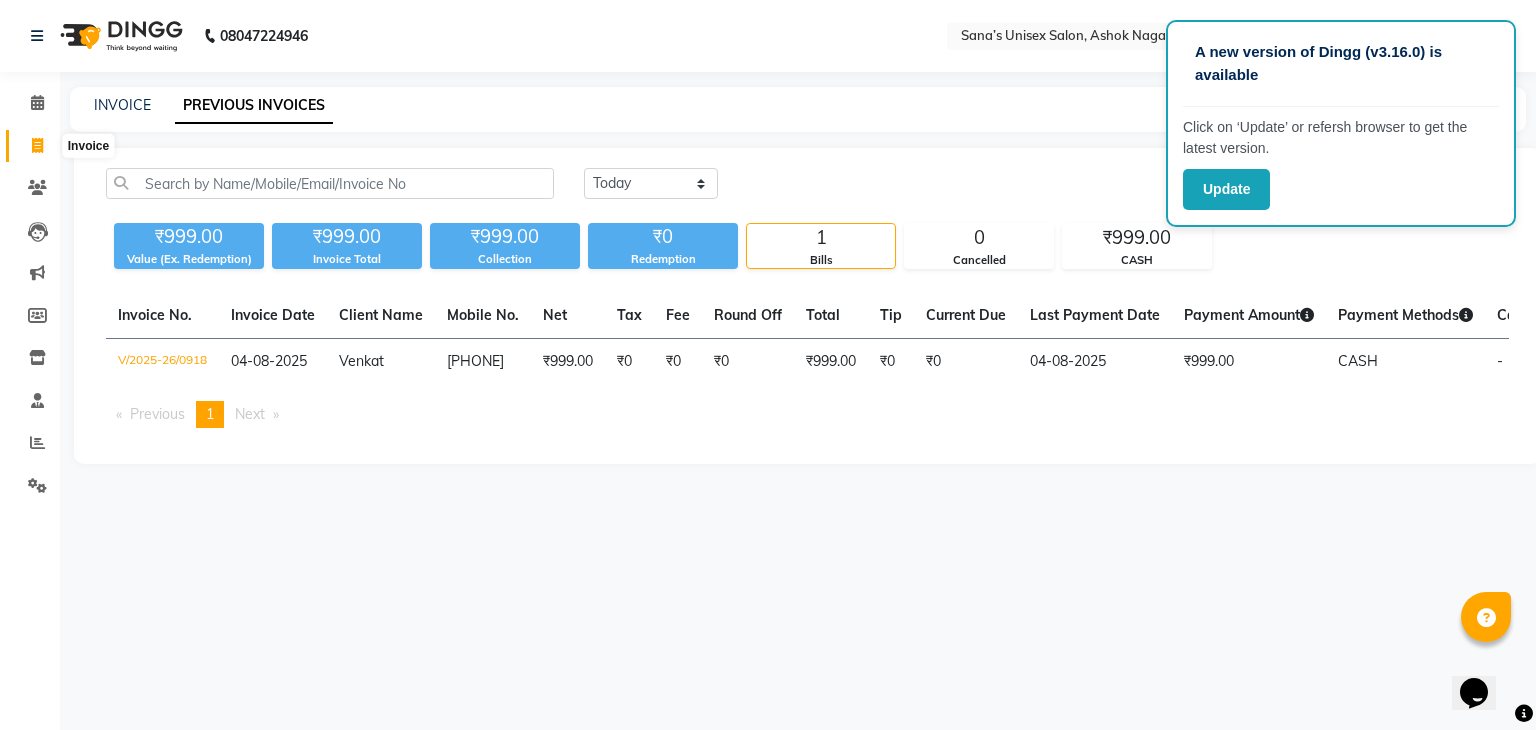click 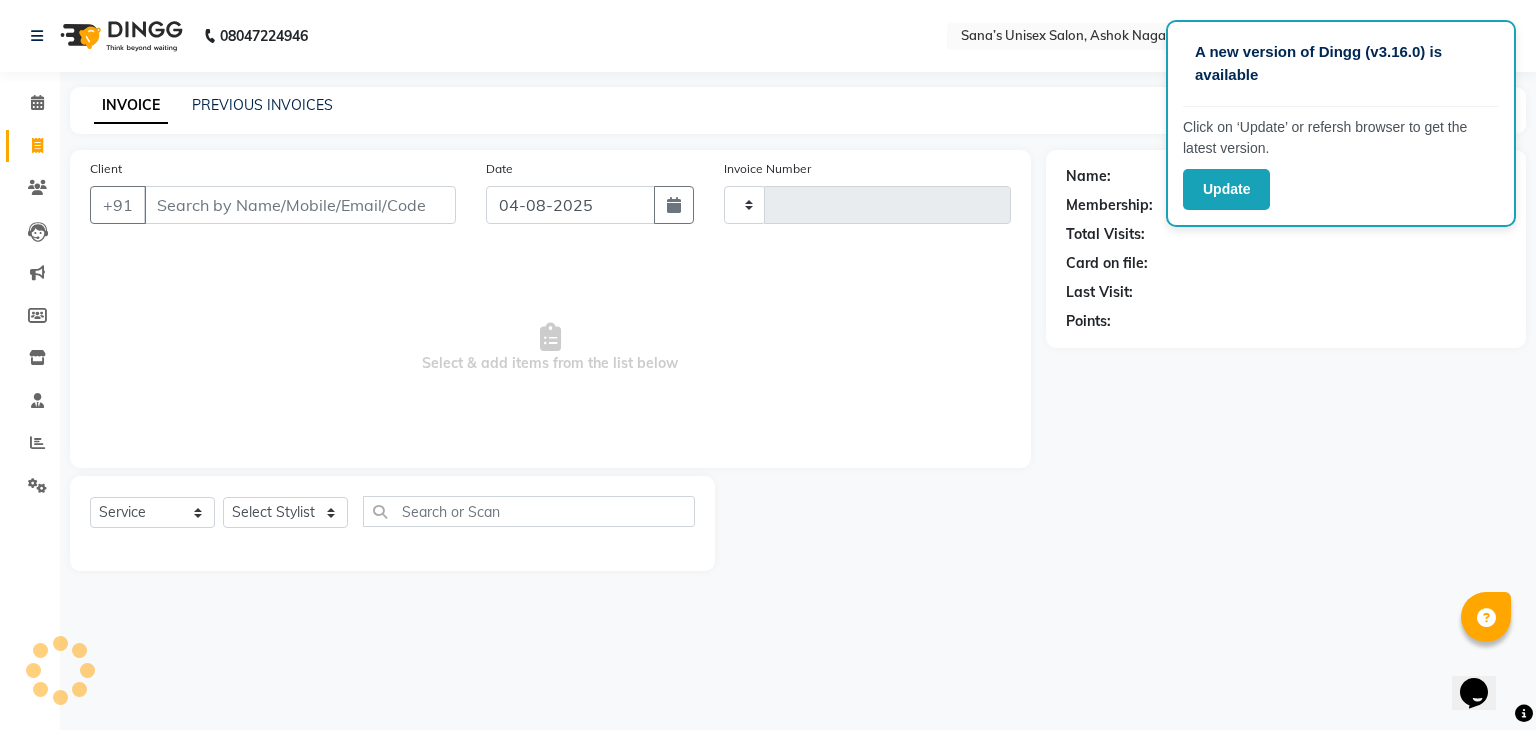 type on "0919" 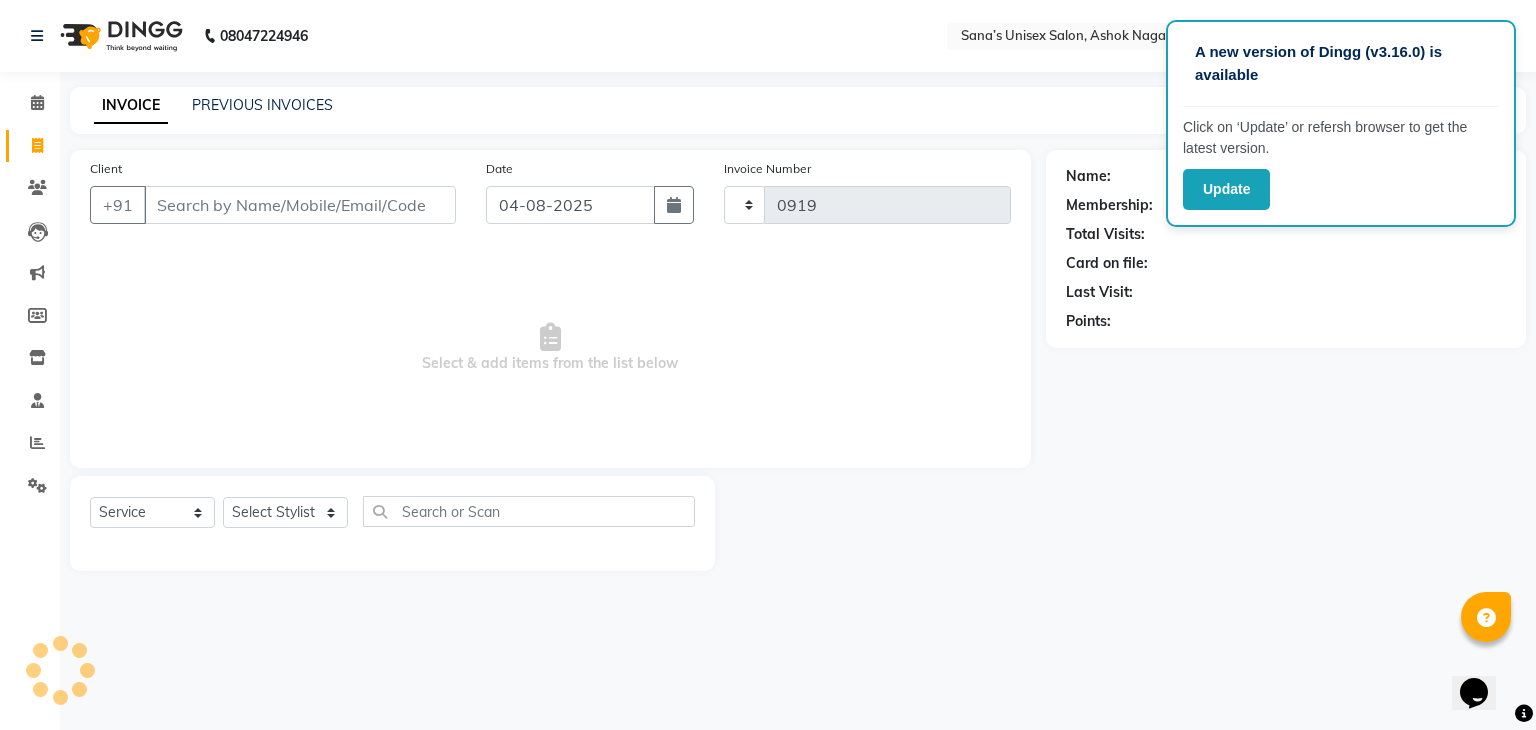 select on "6091" 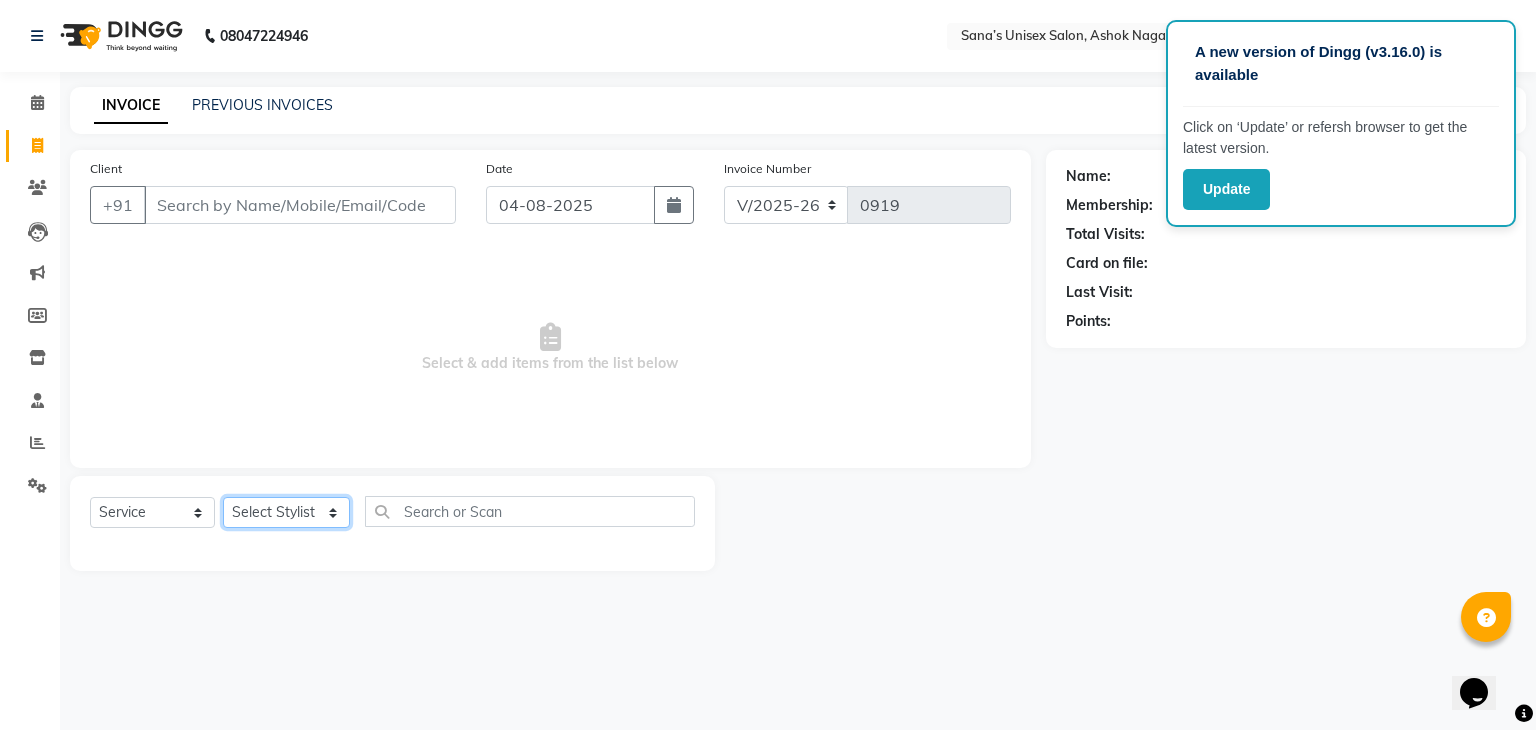 click on "Select Stylist anjali beauty MADHU MUTHU MARI (BEAUTY THERAPIST) NANDHINI NivethaKarthikeyan PRABA SANJITHA" 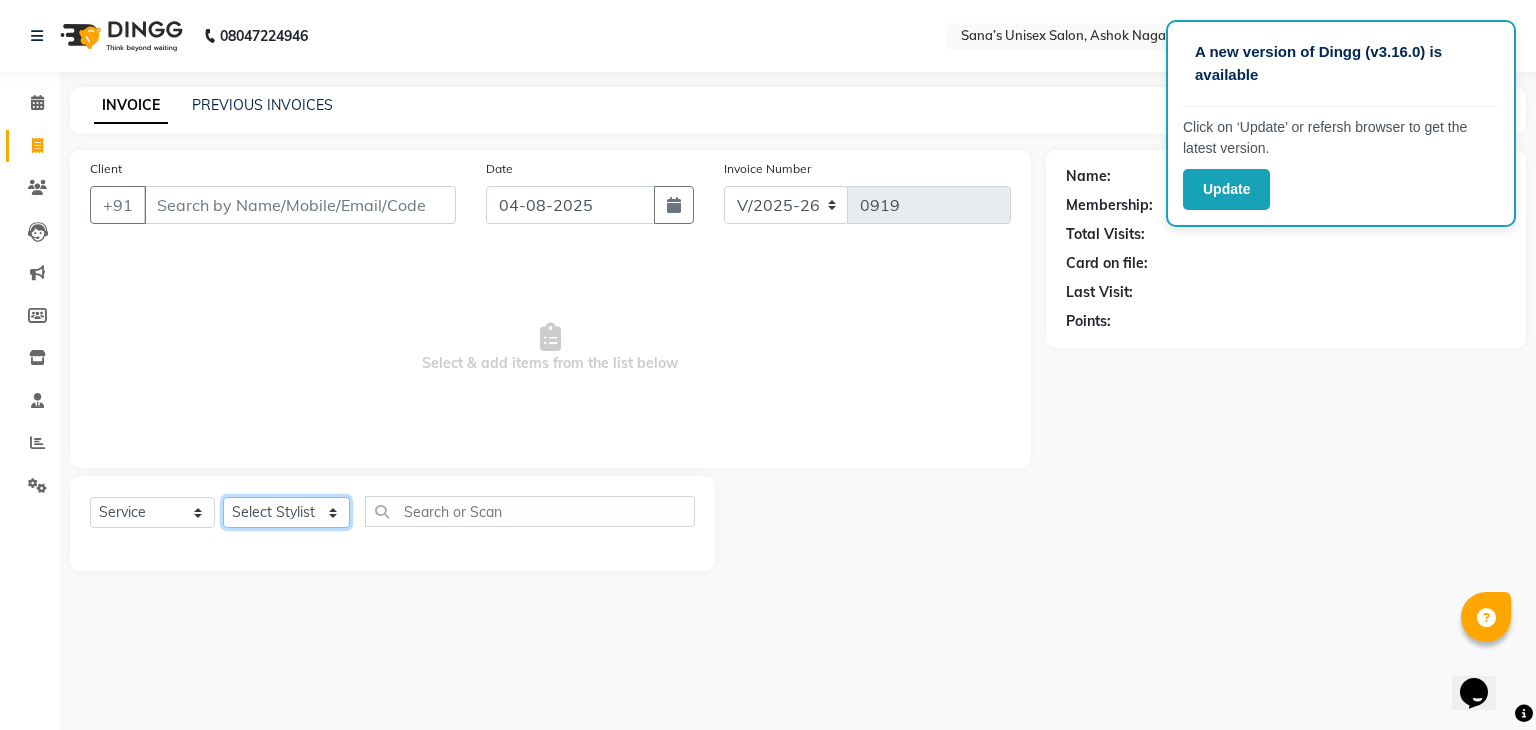 select on "45708" 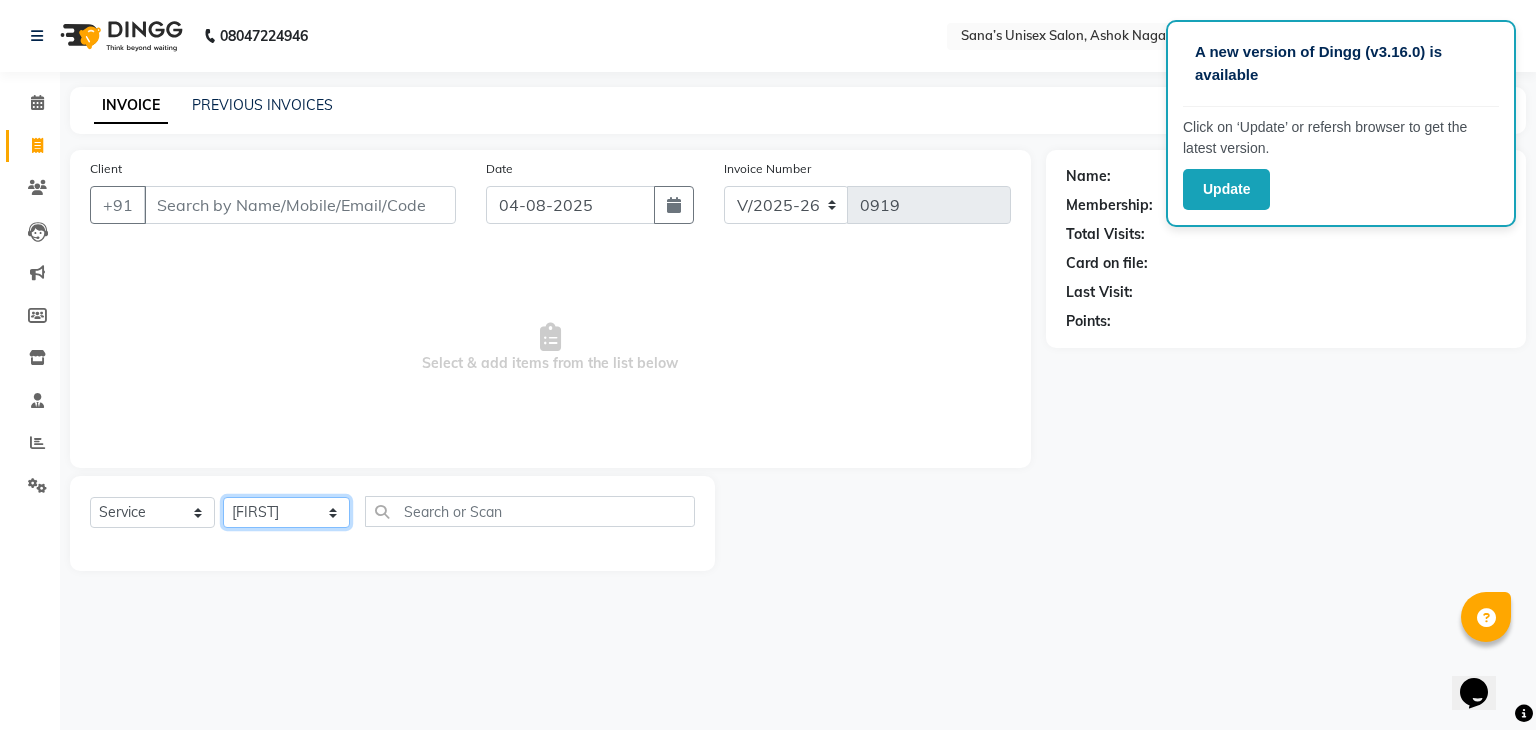 click on "Select Stylist anjali beauty MADHU MUTHU MARI (BEAUTY THERAPIST) NANDHINI NivethaKarthikeyan PRABA SANJITHA" 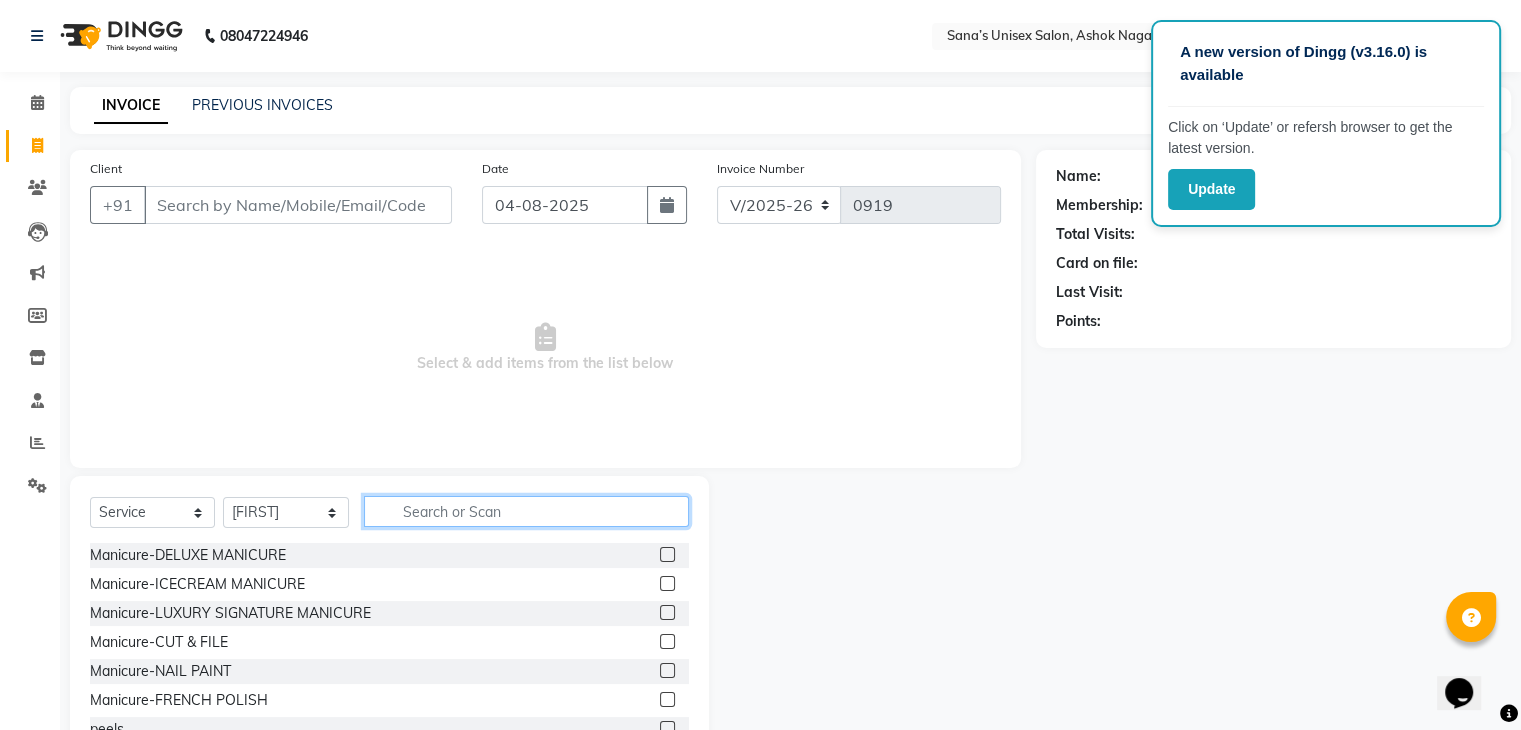 click 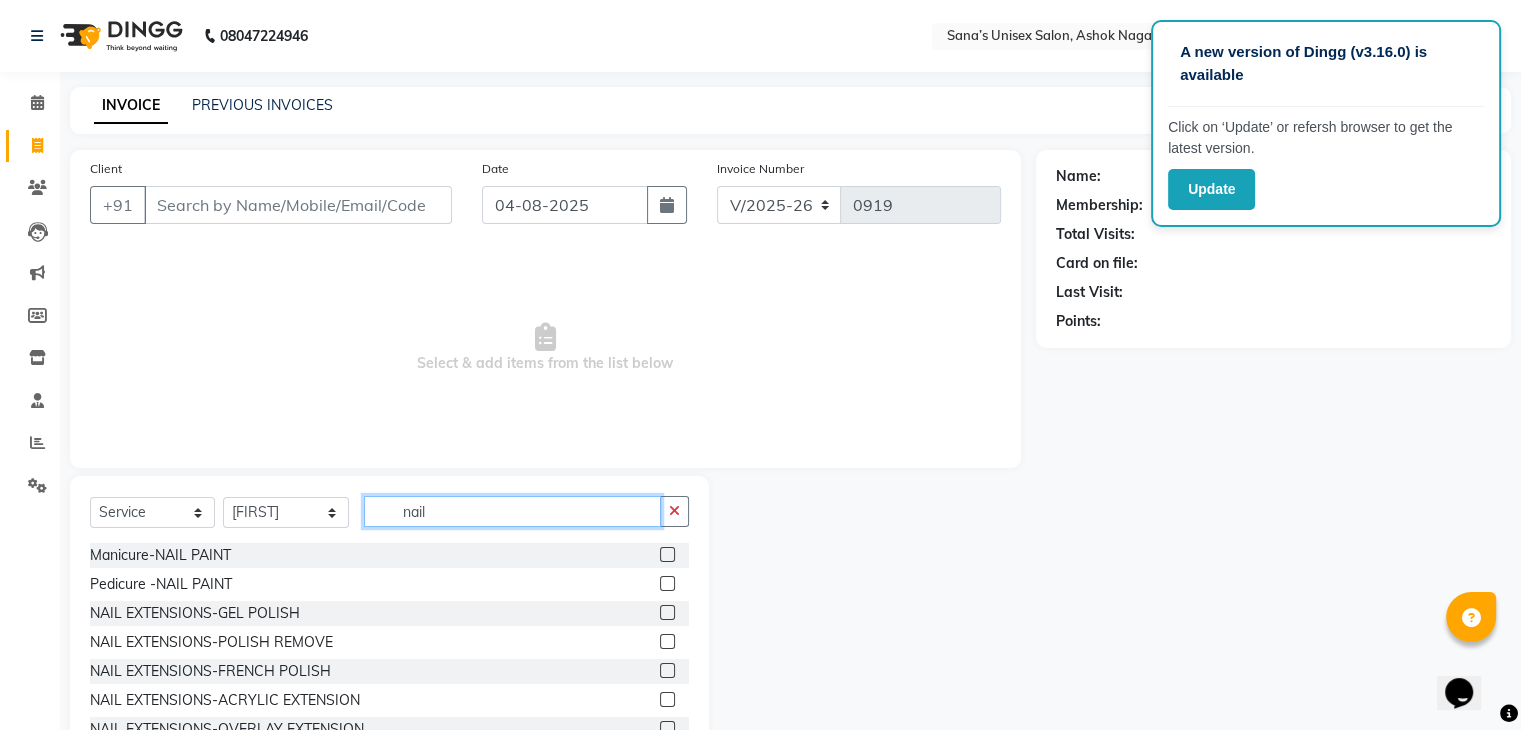 type on "nail" 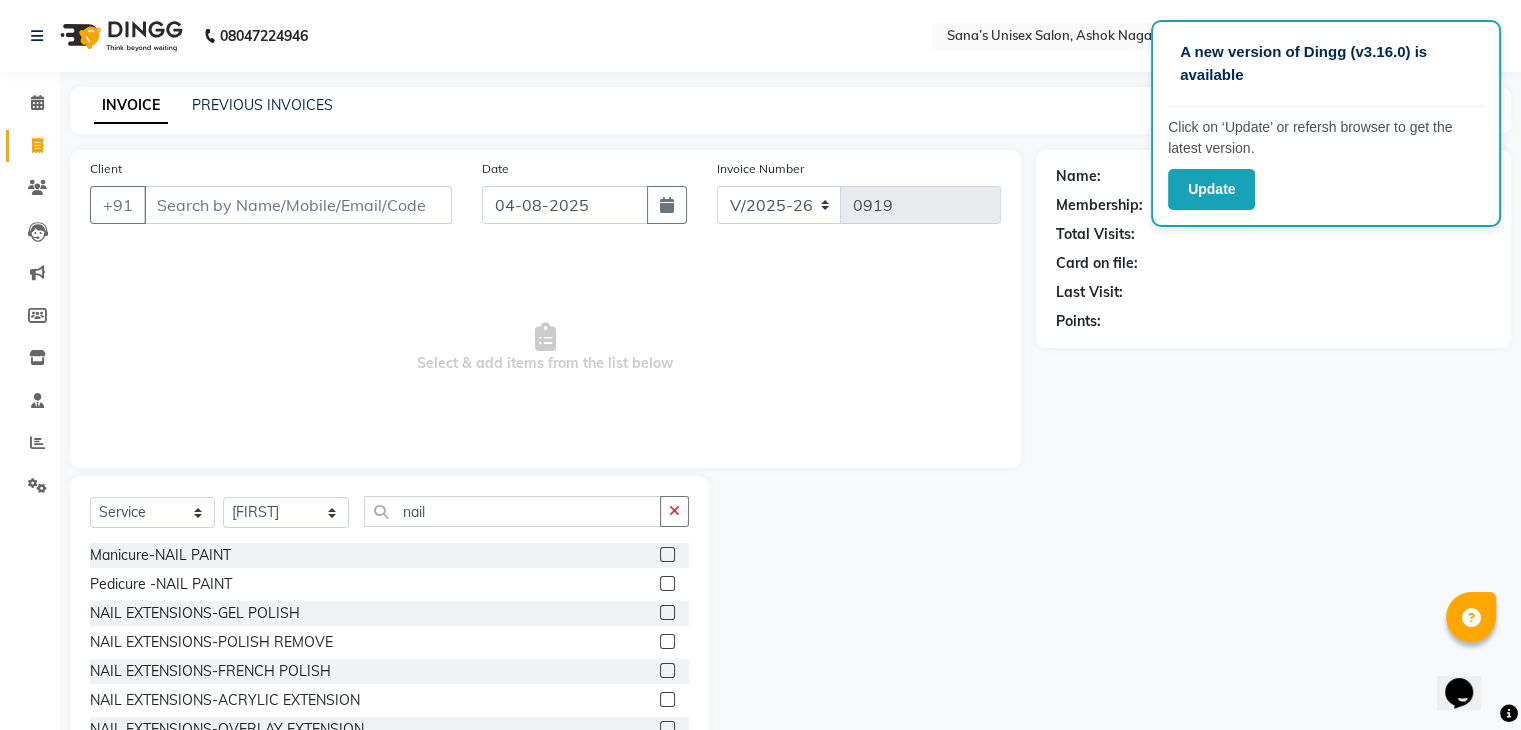 click 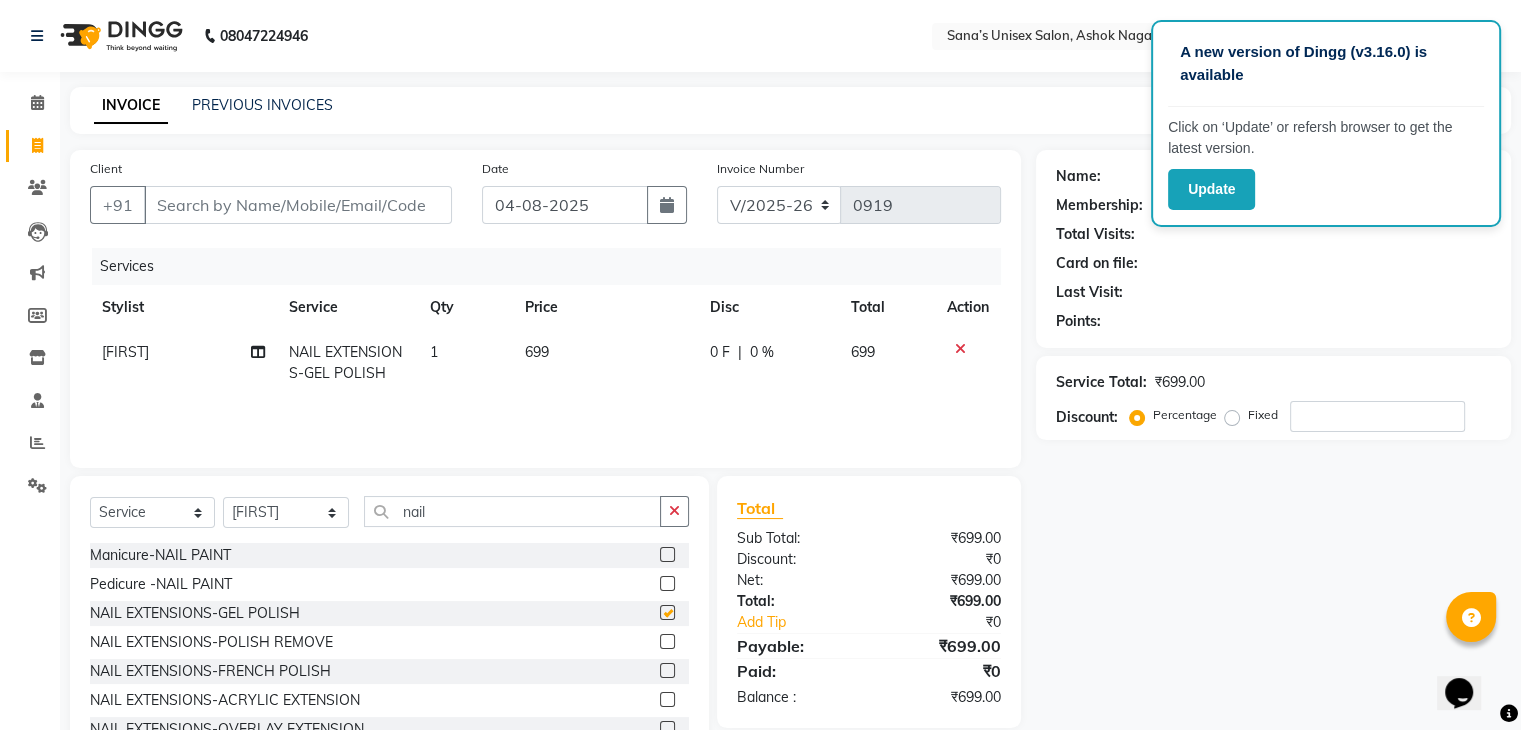 checkbox on "false" 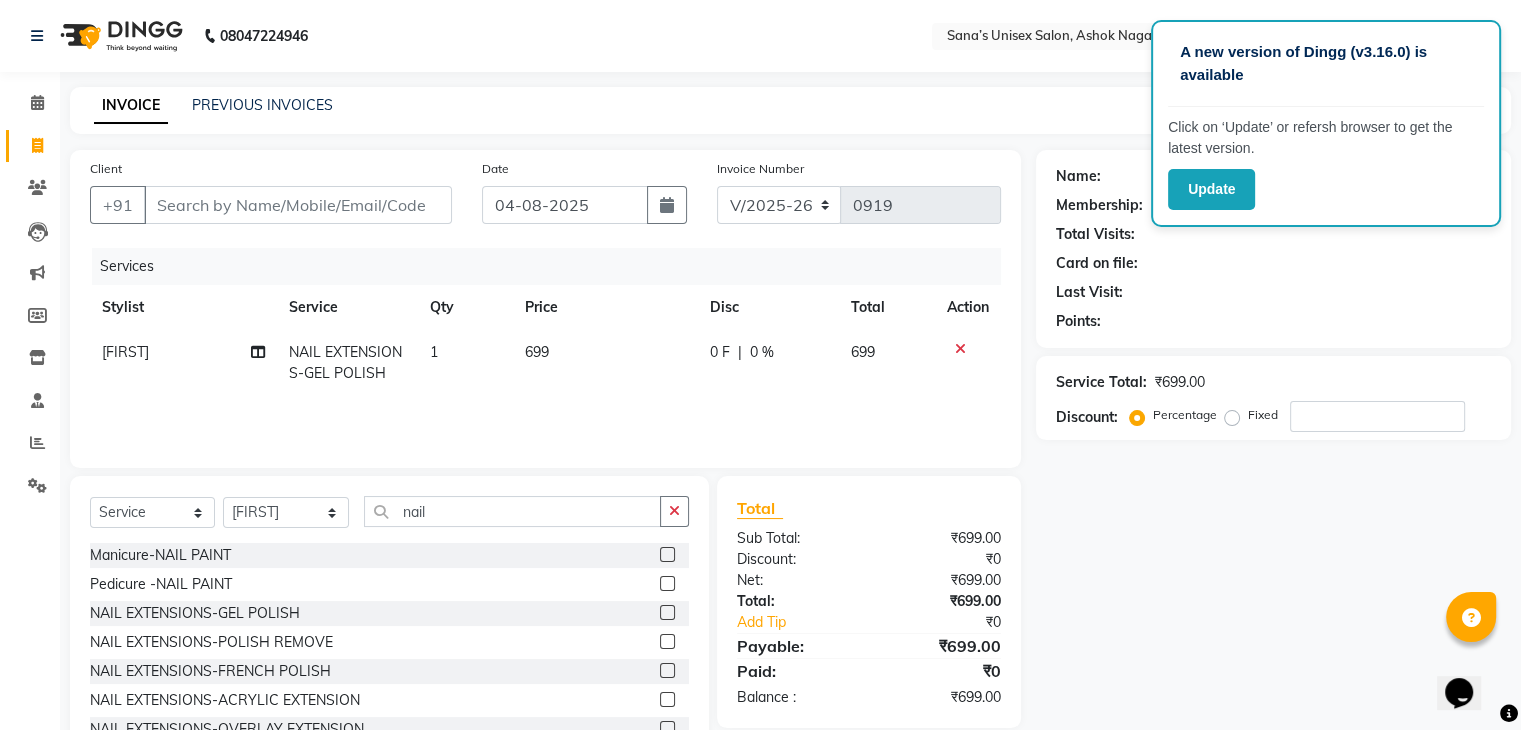 click 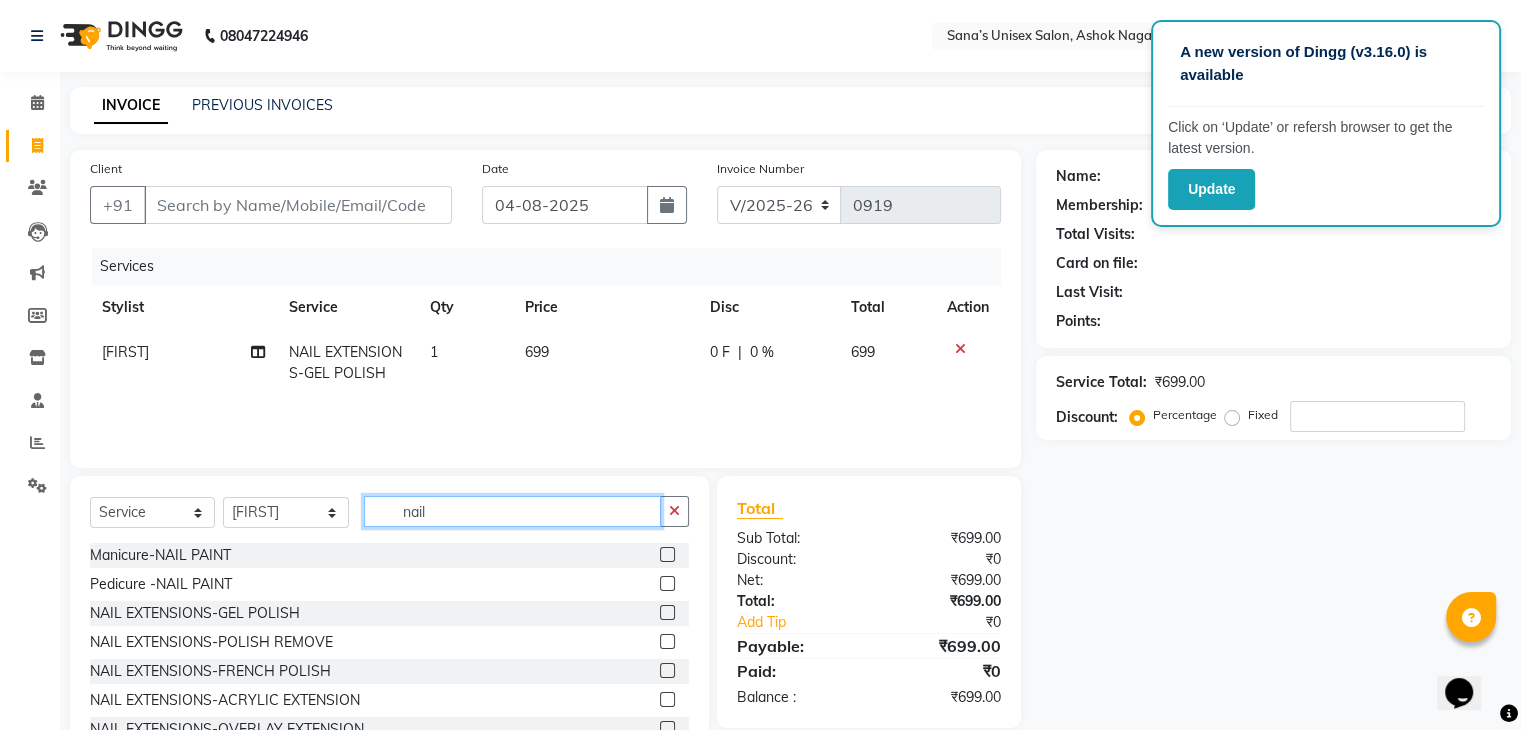 type 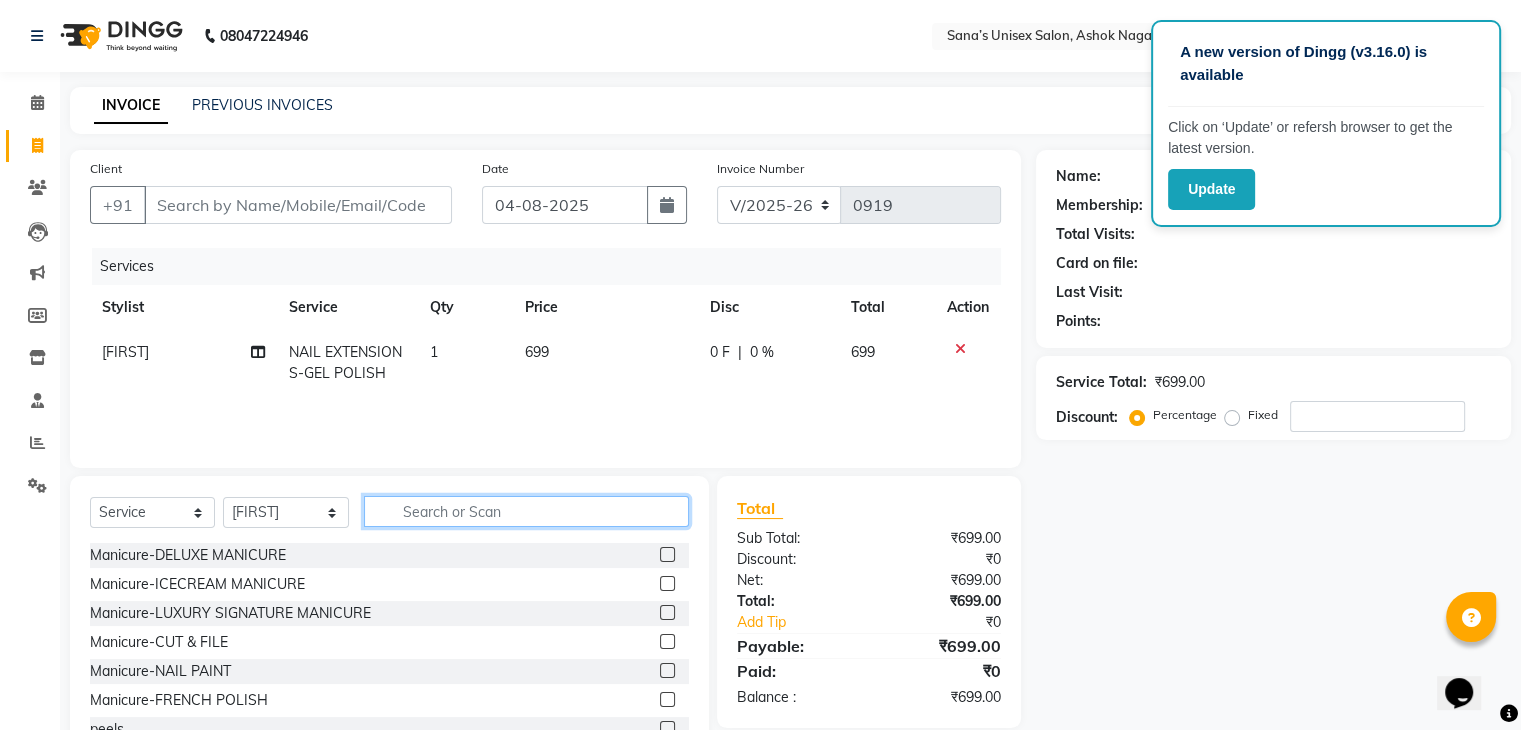 click 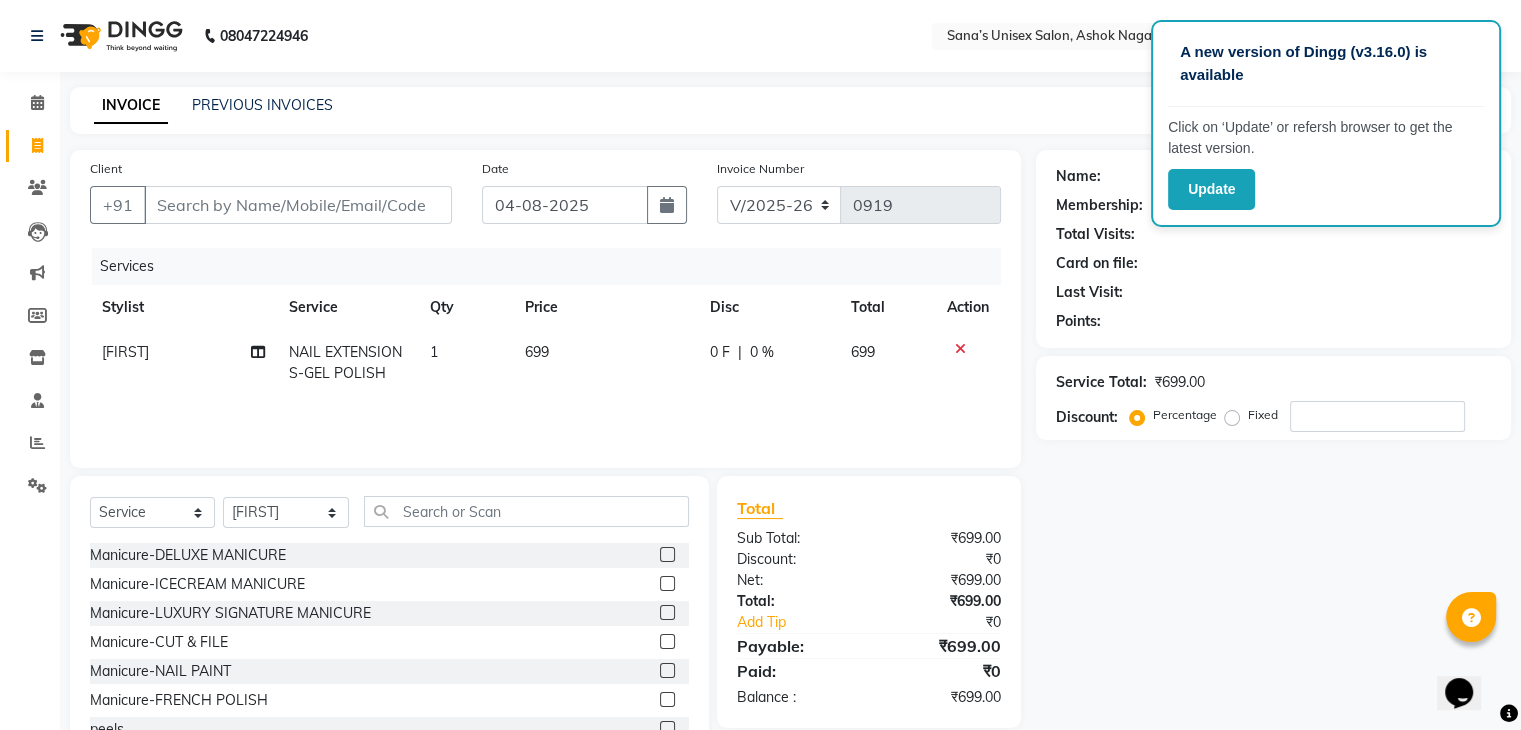 click on "699" 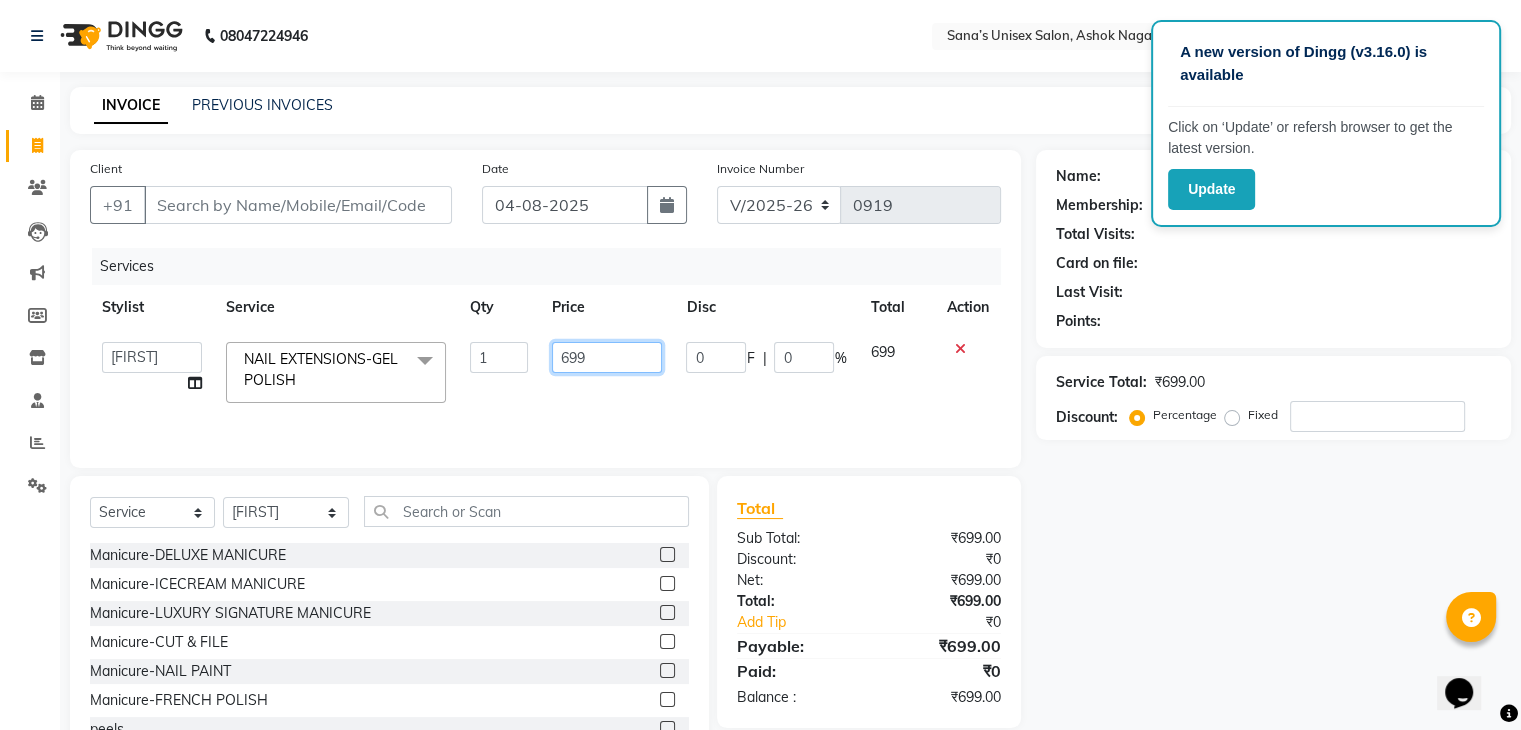 drag, startPoint x: 612, startPoint y: 349, endPoint x: 489, endPoint y: 357, distance: 123.25989 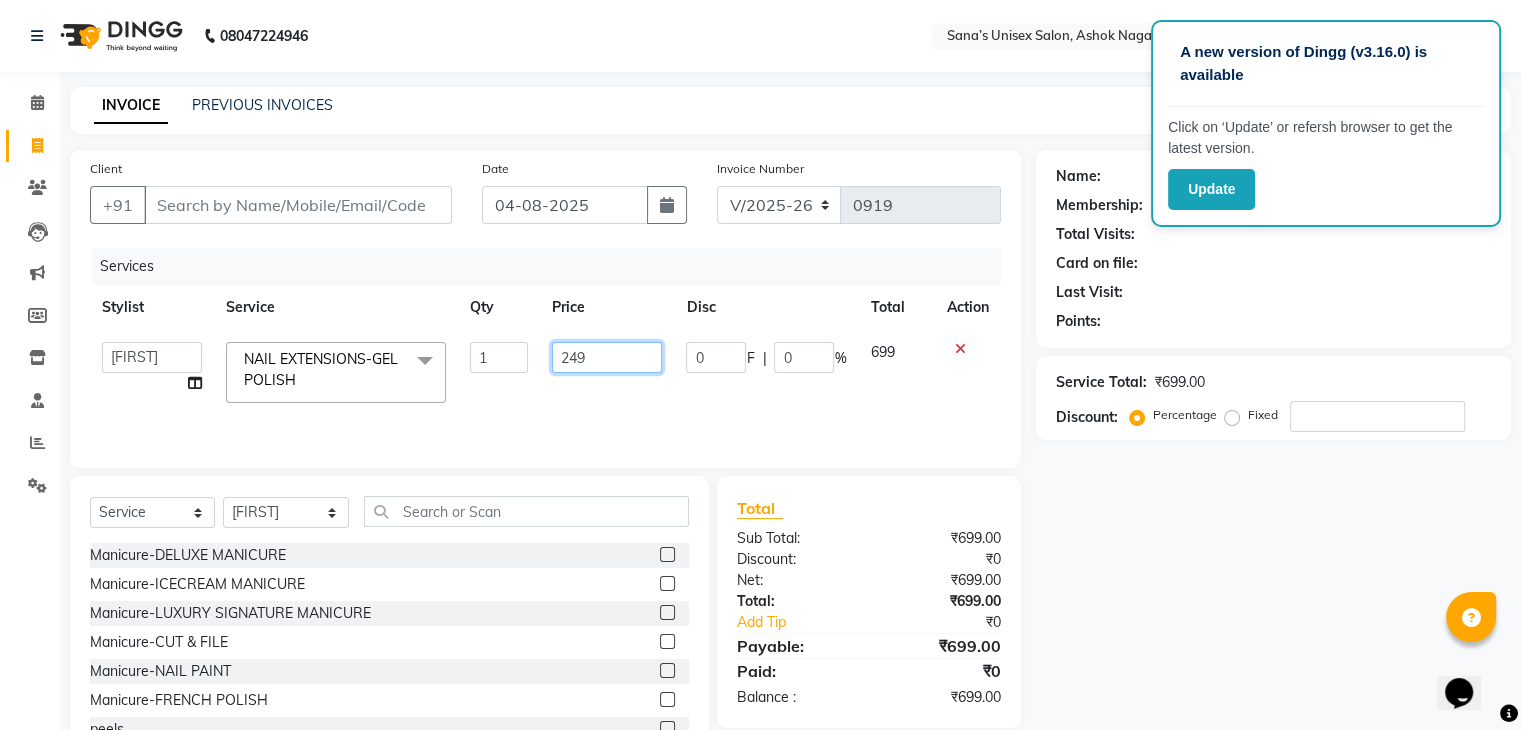 type on "2499" 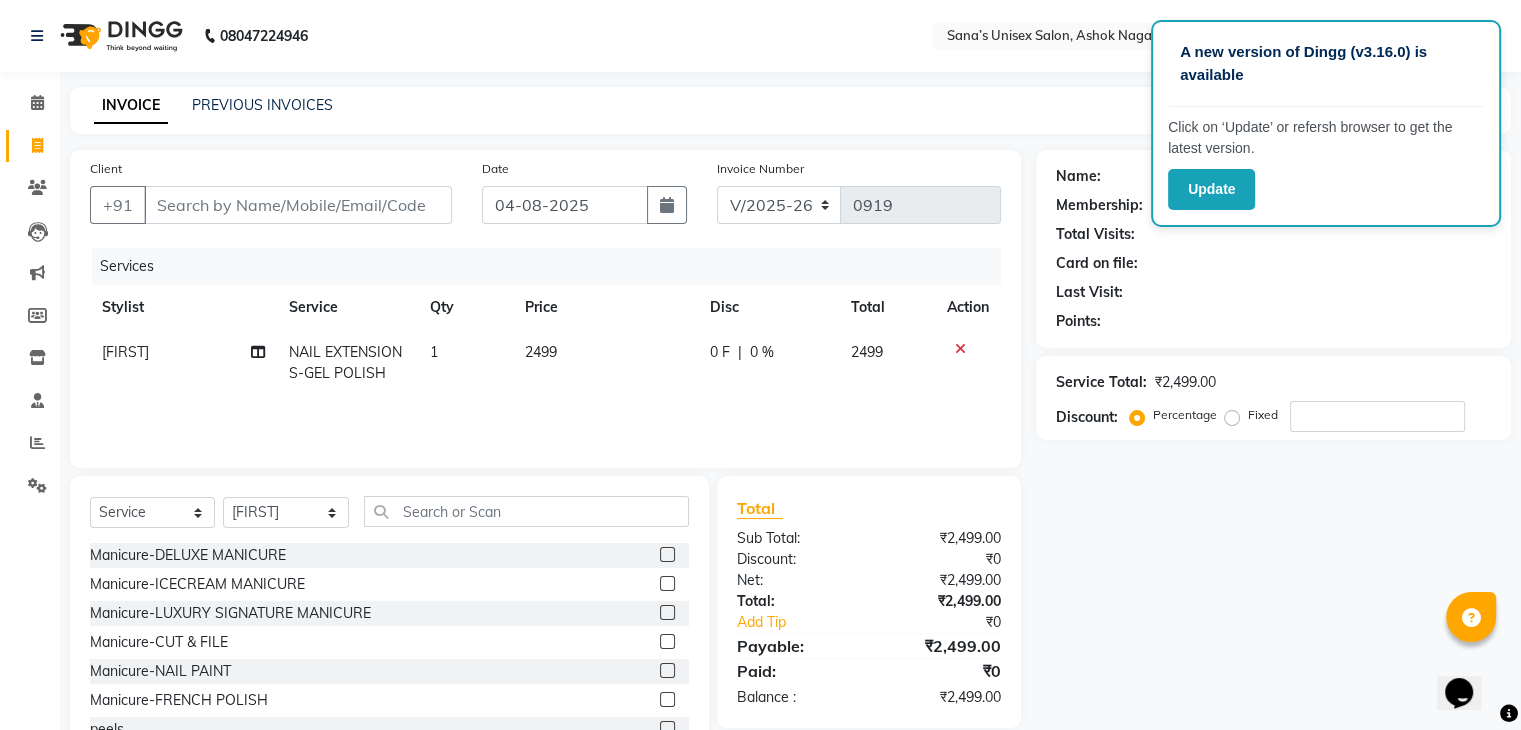 click on "Services Stylist Service Qty Price Disc Total Action [NAME] NAIL EXTENSIONS-GEL POLISH 1 2499 0 F | 0 % 2499" 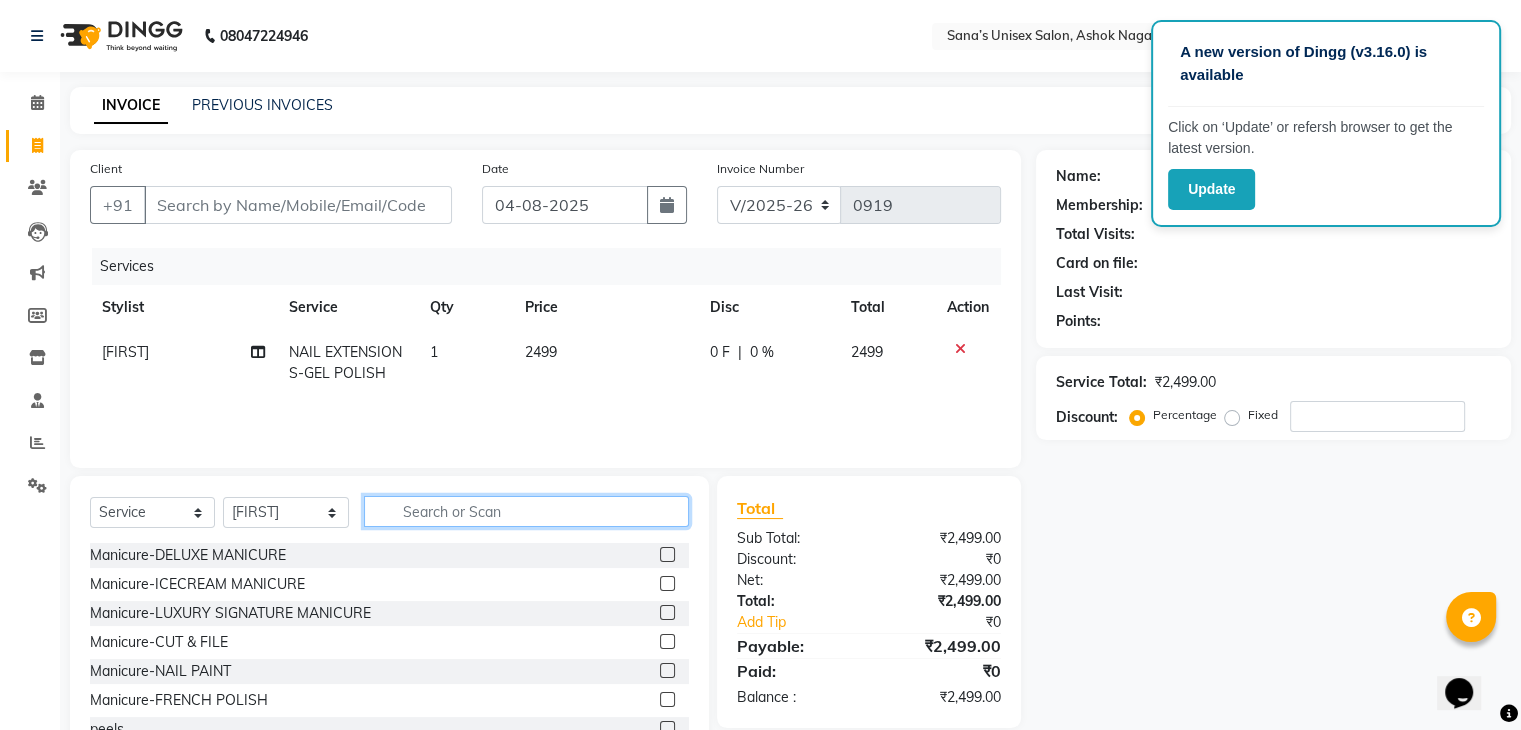 click 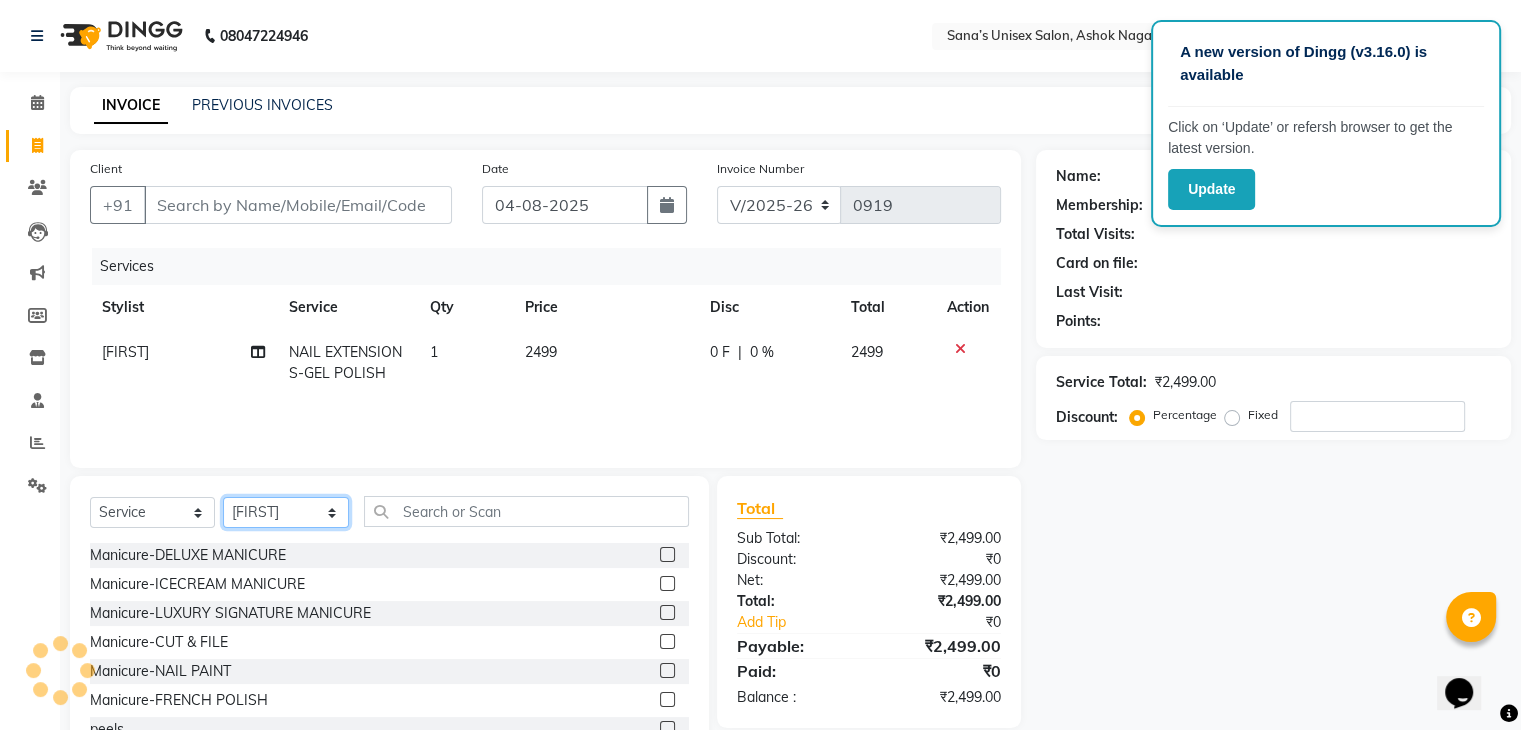 click on "Select Stylist anjali beauty MADHU MUTHU MARI (BEAUTY THERAPIST) NANDHINI NivethaKarthikeyan PRABA SANJITHA" 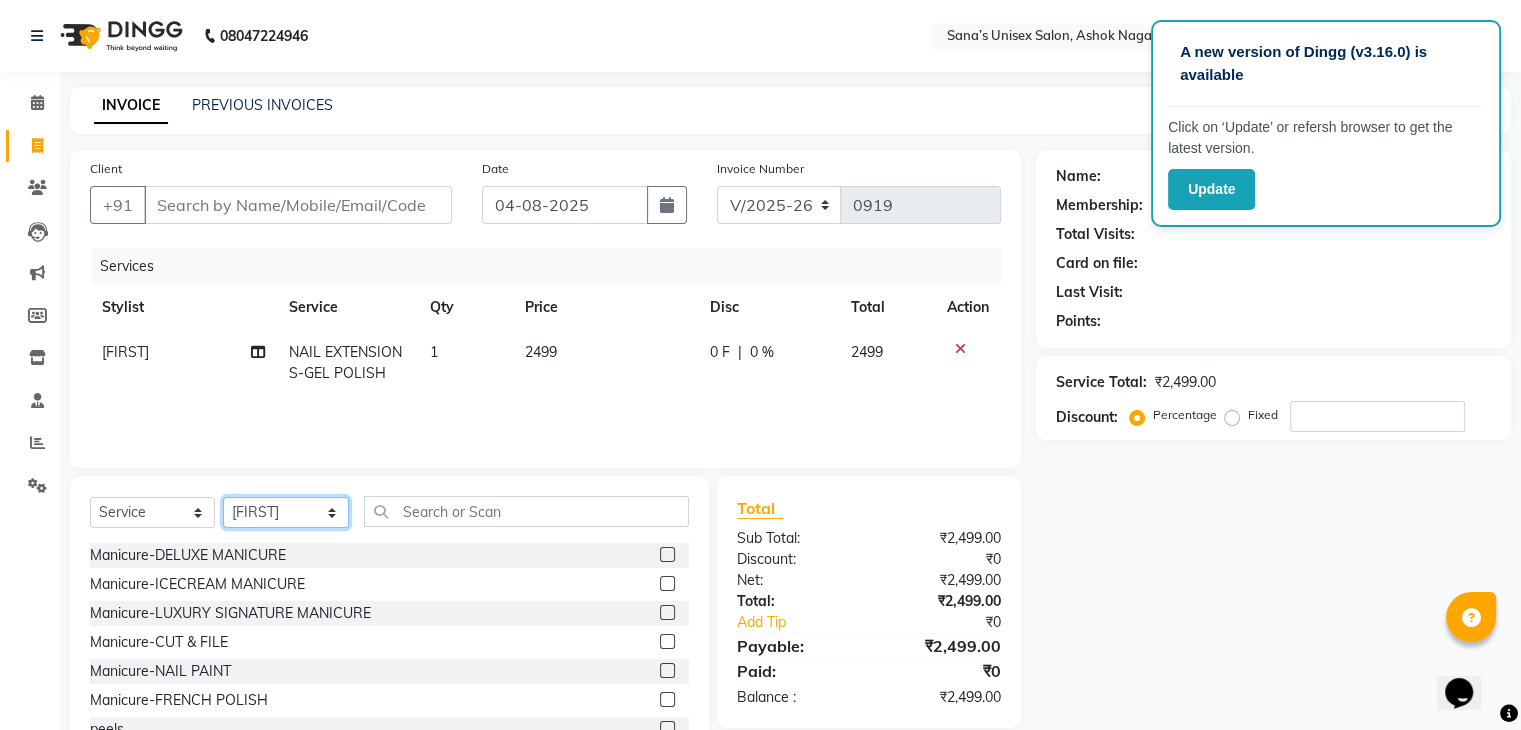 select on "45605" 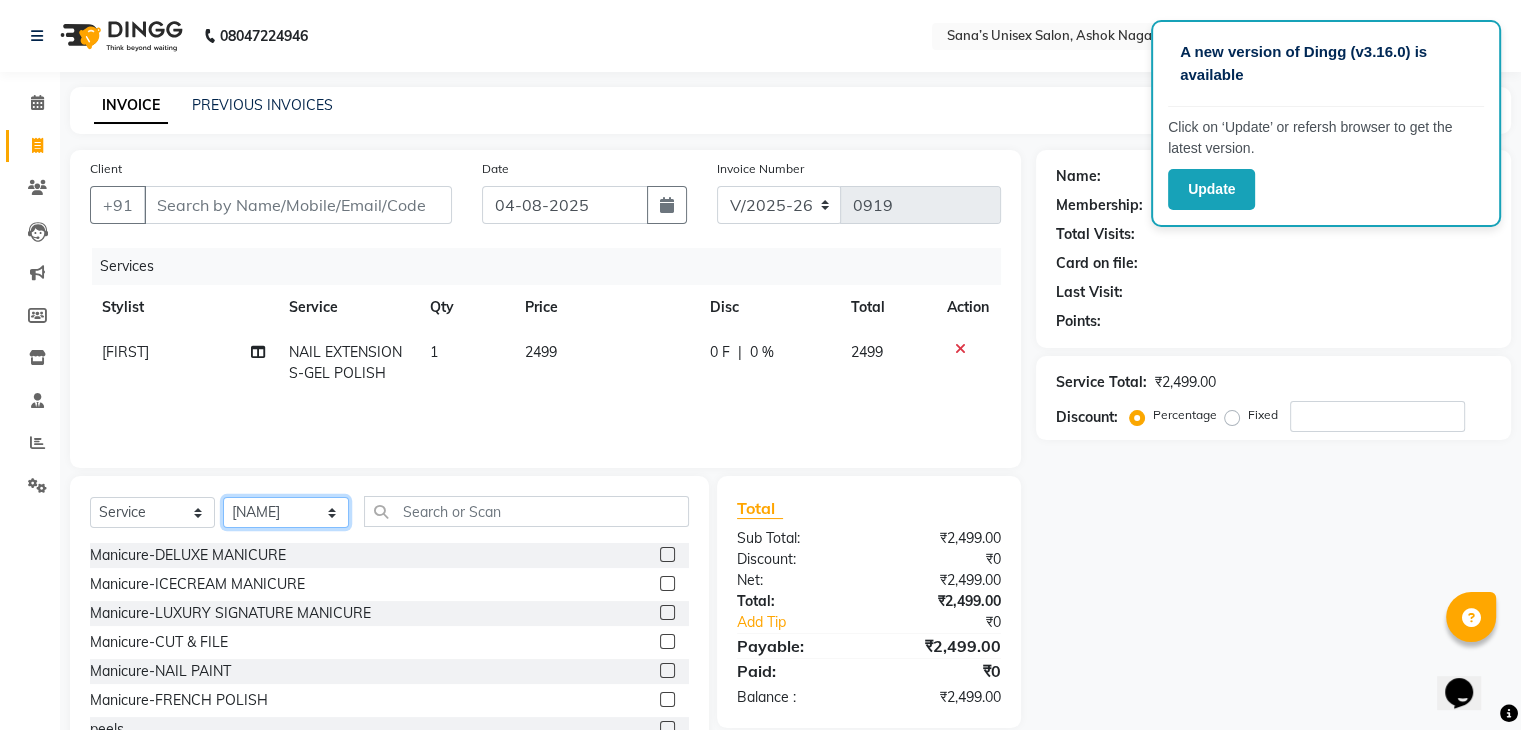 click on "Select Stylist anjali beauty MADHU MUTHU MARI (BEAUTY THERAPIST) NANDHINI NivethaKarthikeyan PRABA SANJITHA" 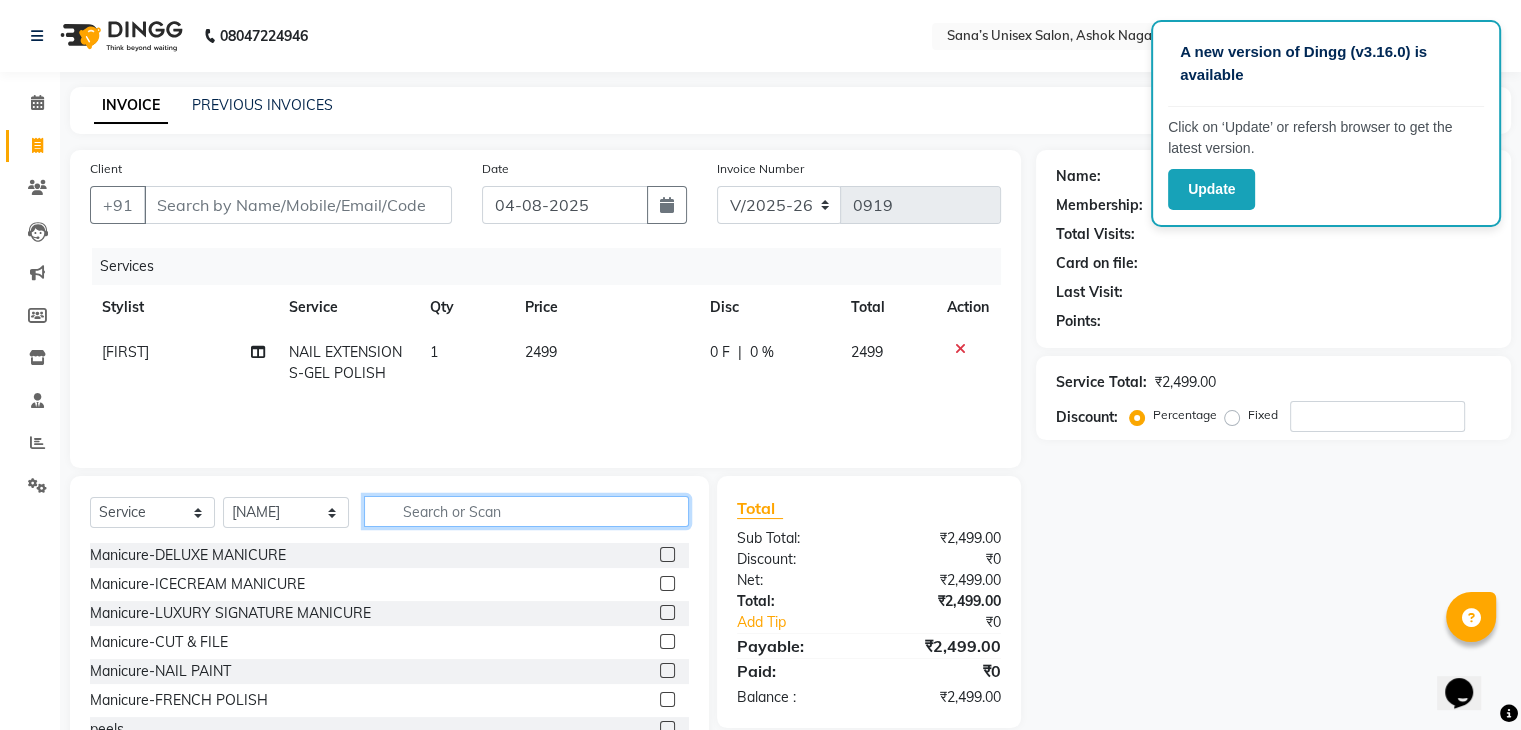 click 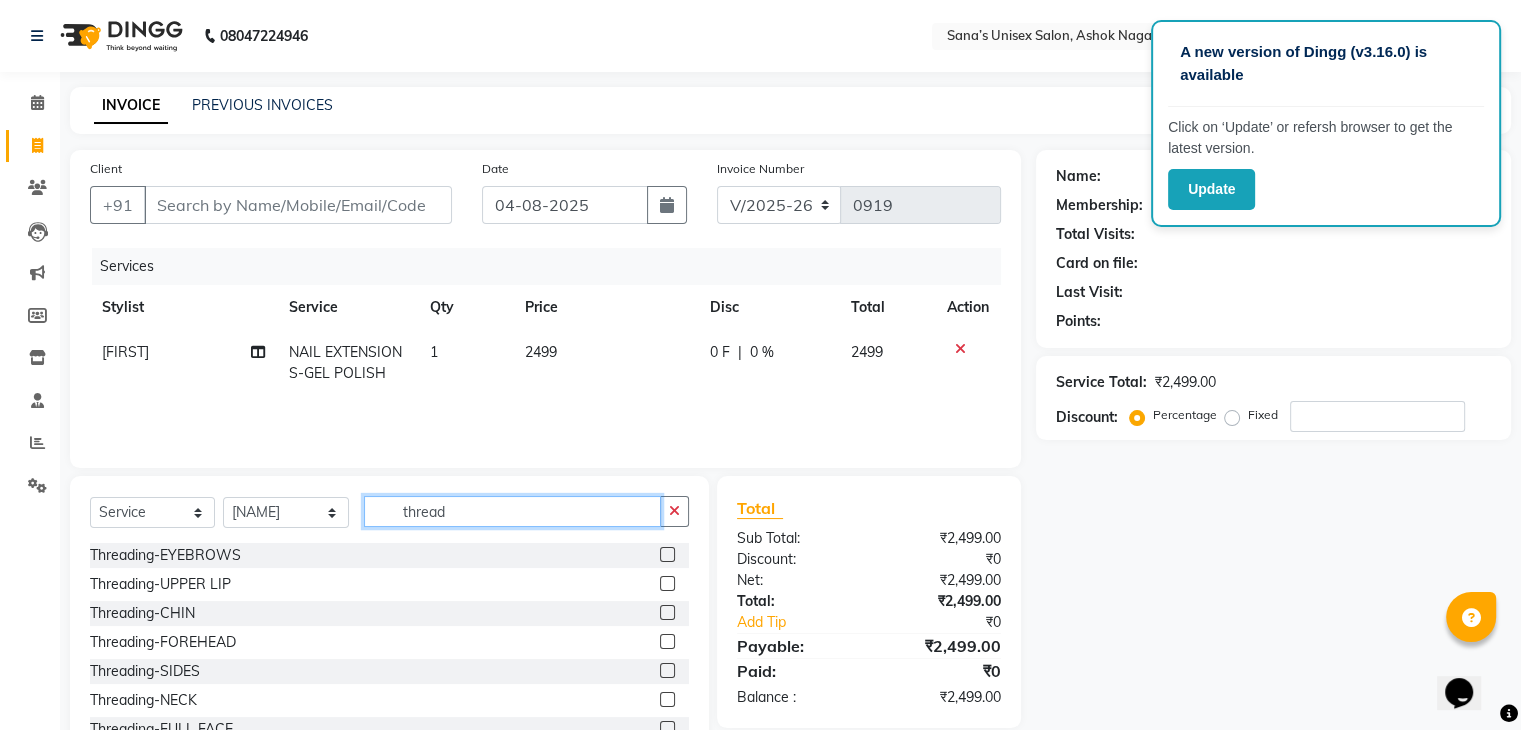 type on "thread" 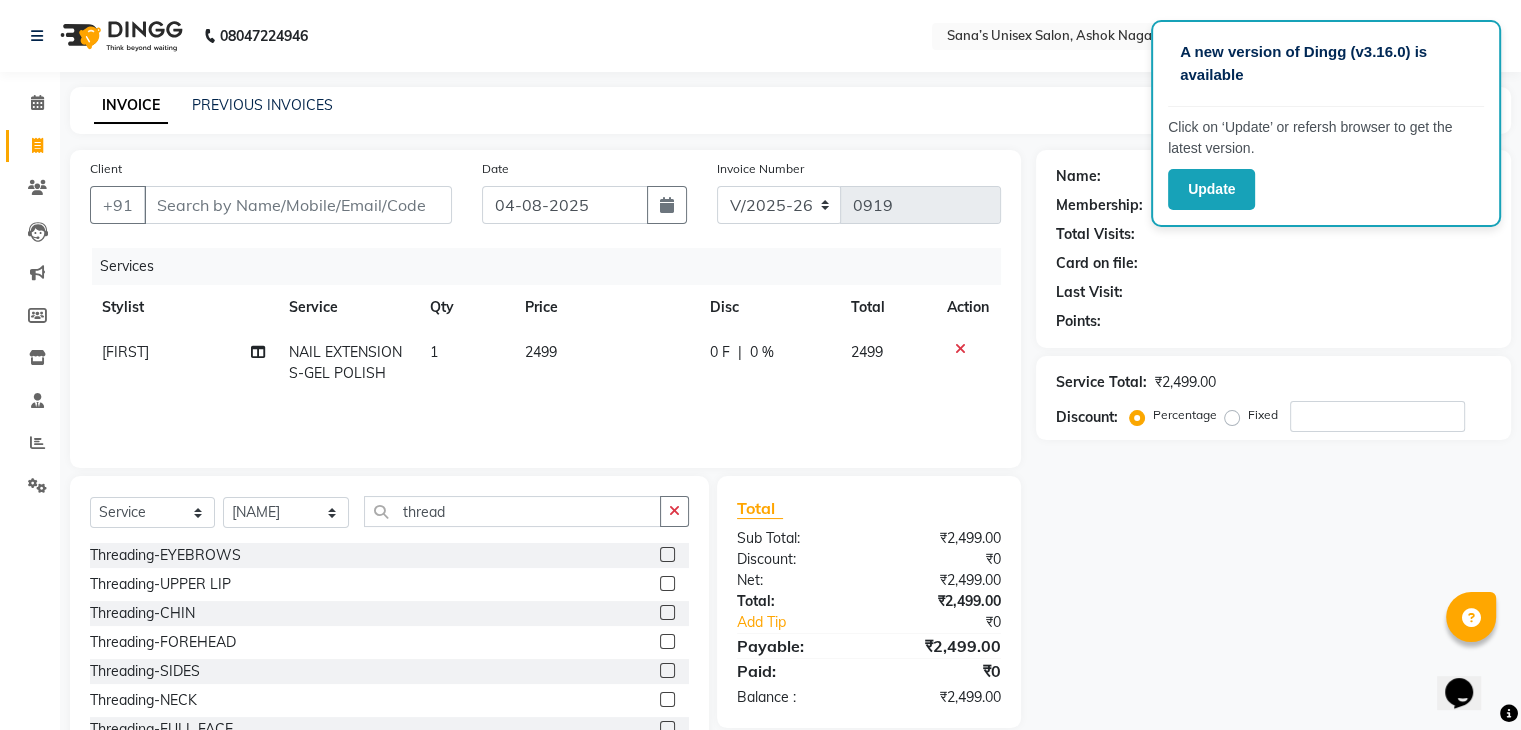 click 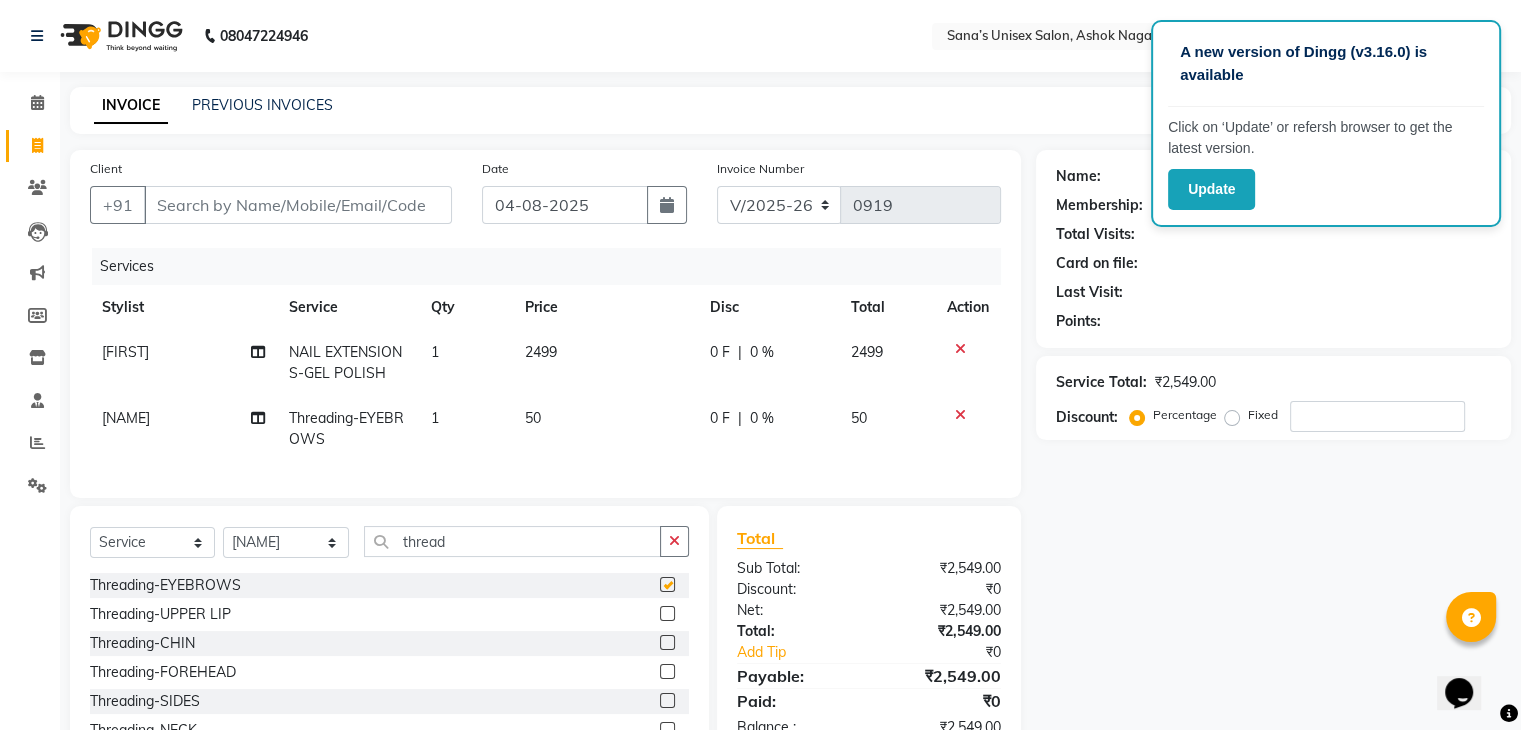 checkbox on "false" 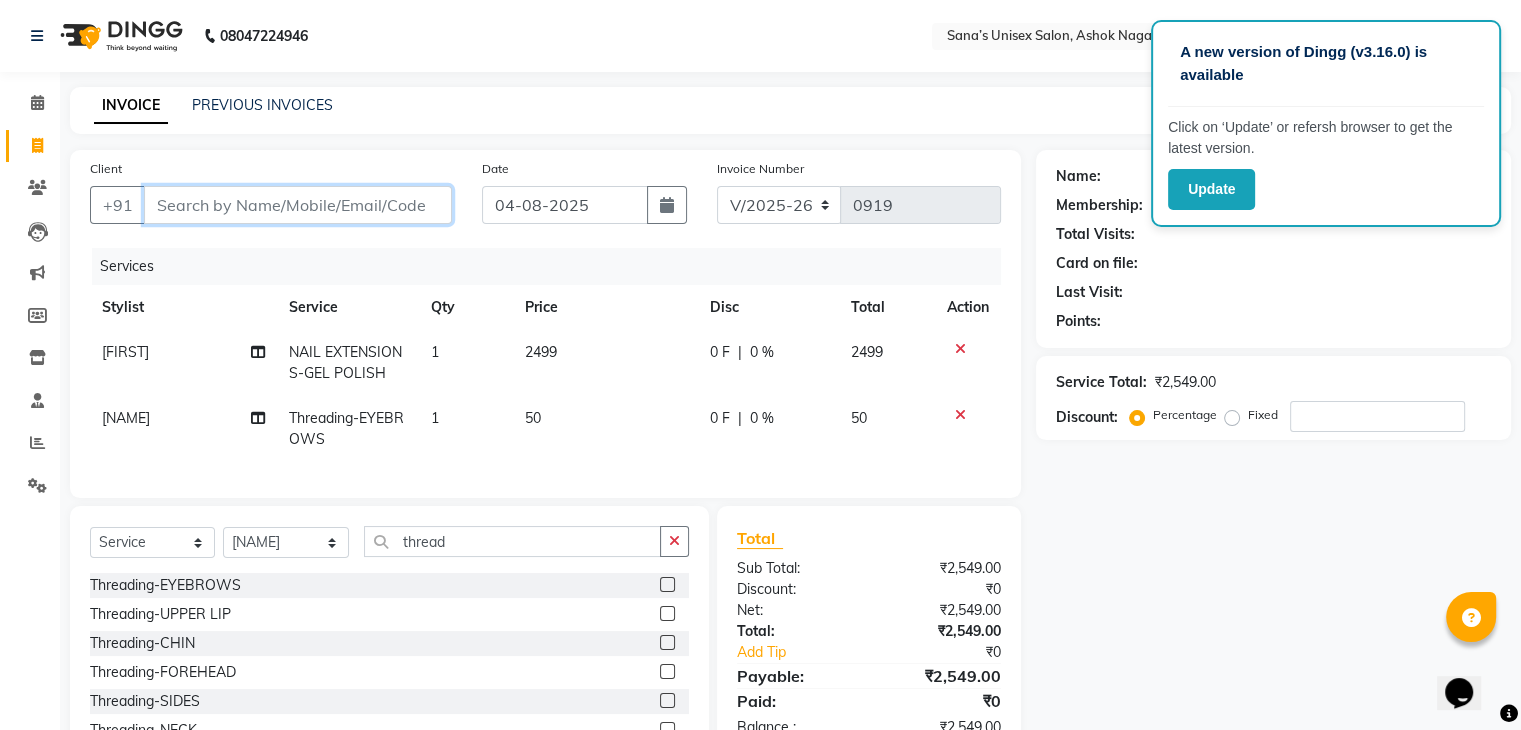 click on "Client" at bounding box center [298, 205] 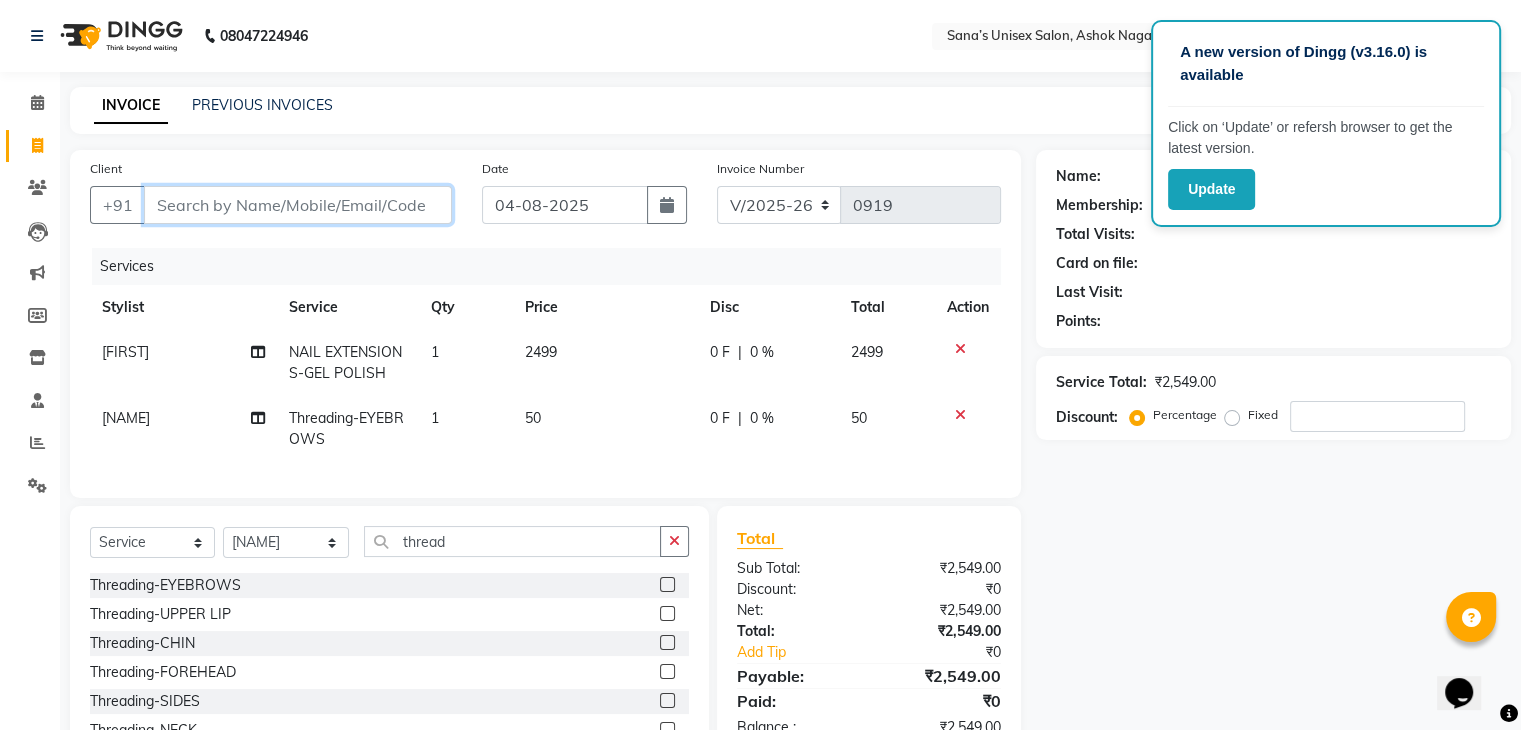 click on "Client" at bounding box center [298, 205] 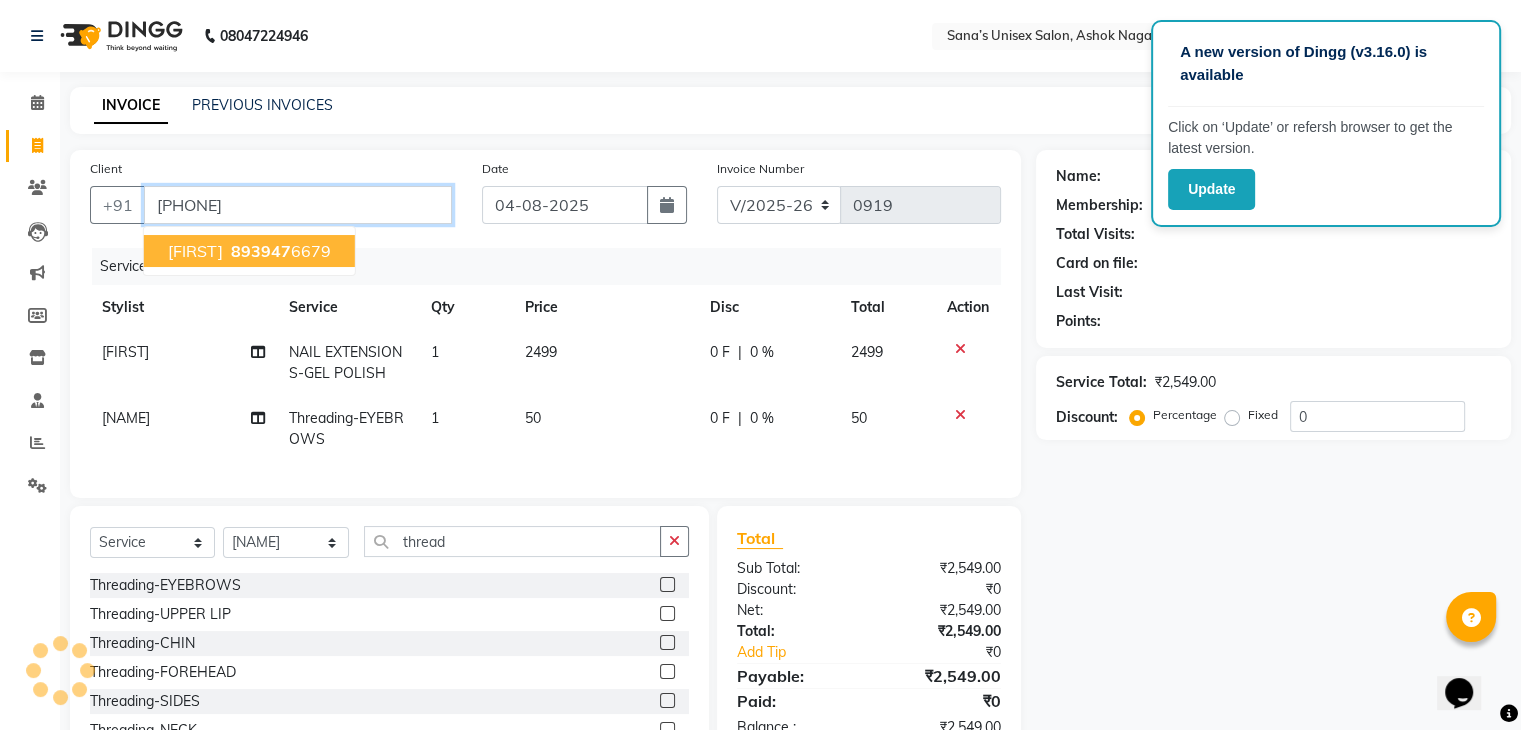 type on "[PHONE]" 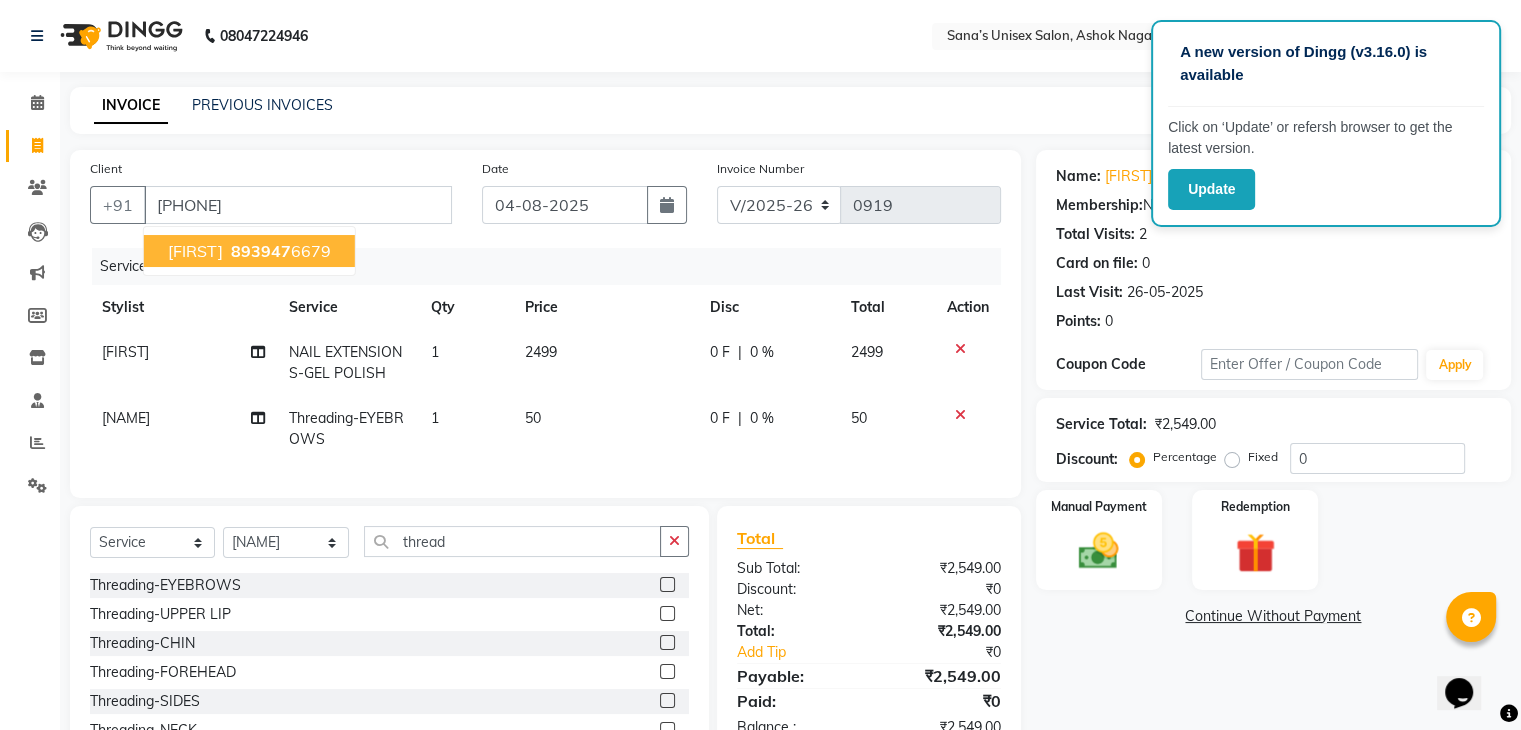 click on "893947" at bounding box center (261, 251) 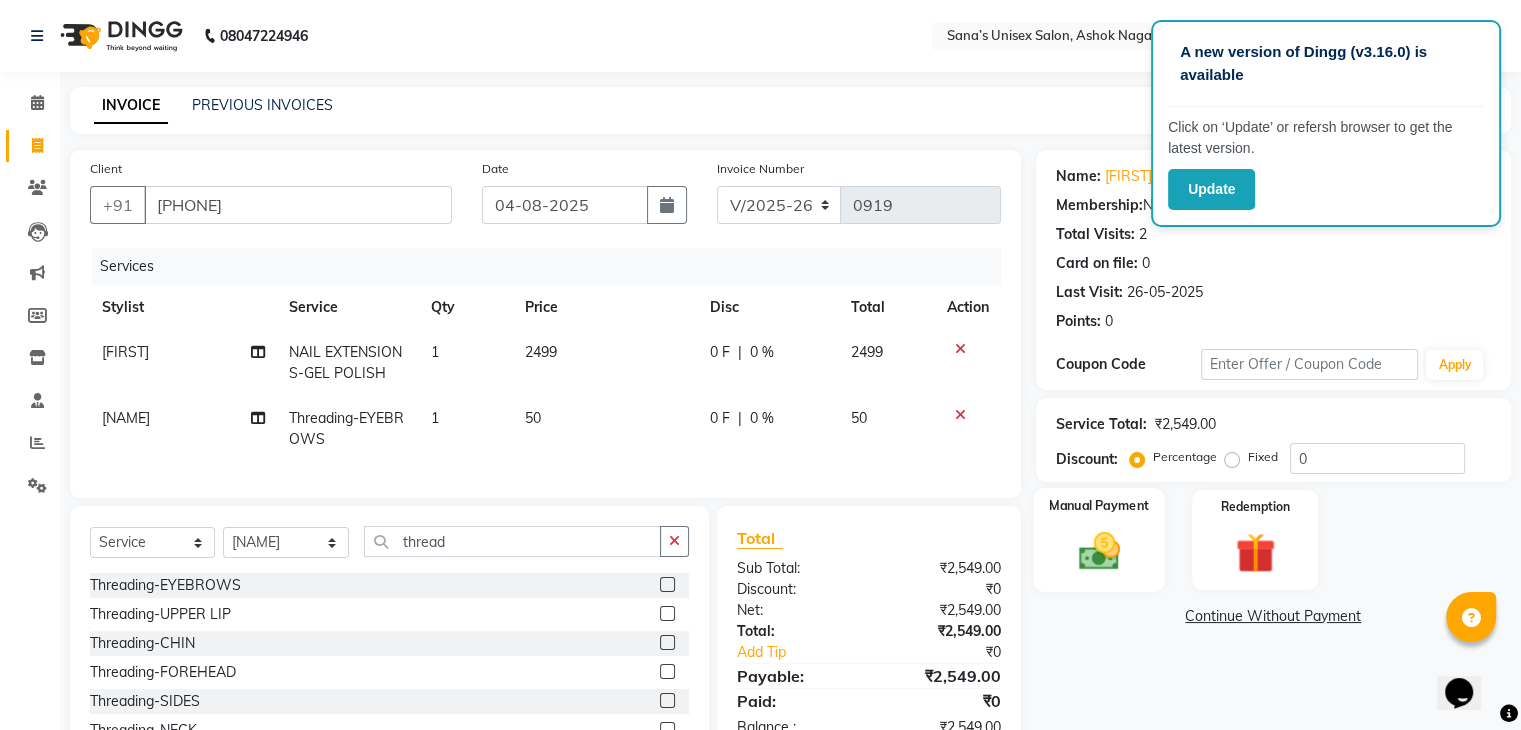 drag, startPoint x: 1162, startPoint y: 532, endPoint x: 1136, endPoint y: 556, distance: 35.383614 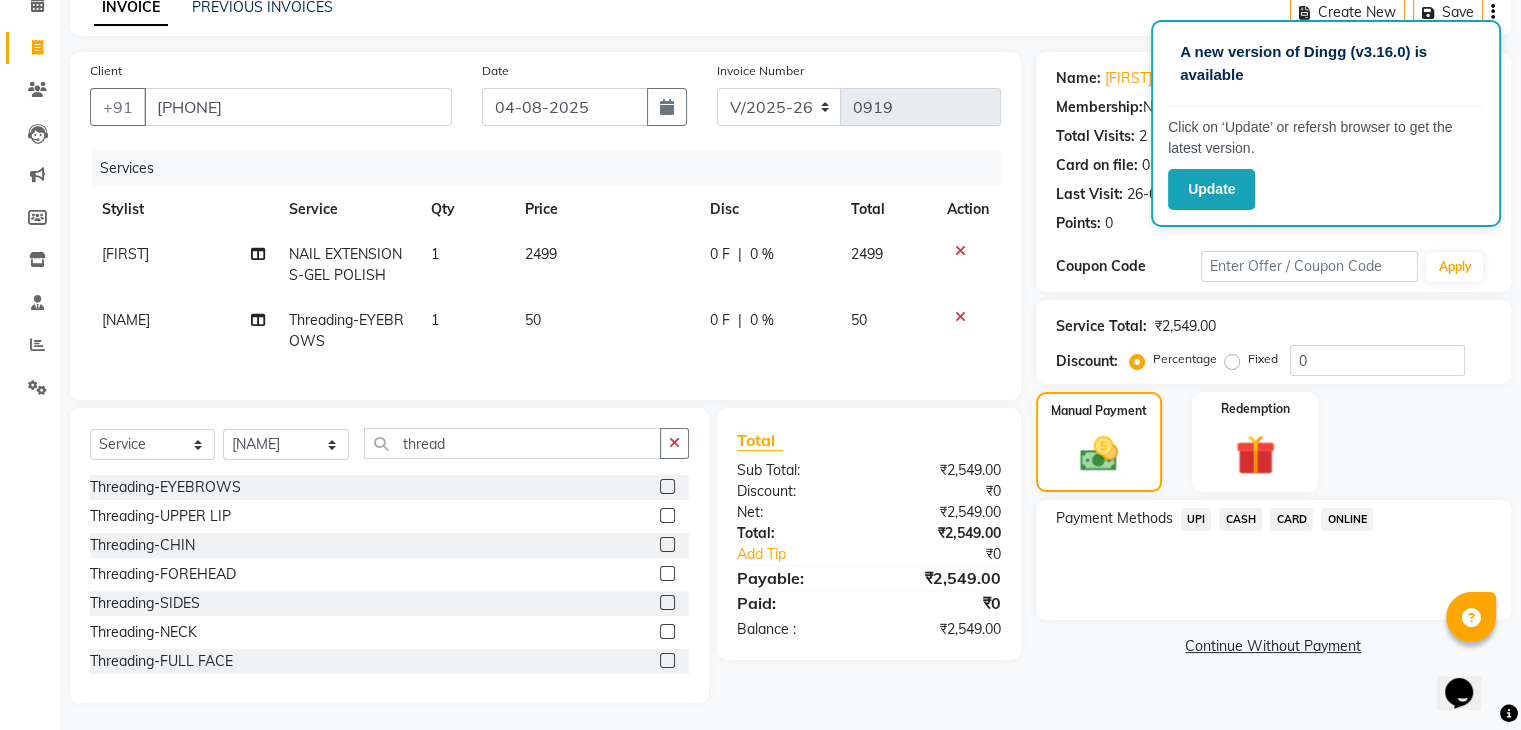 scroll, scrollTop: 117, scrollLeft: 0, axis: vertical 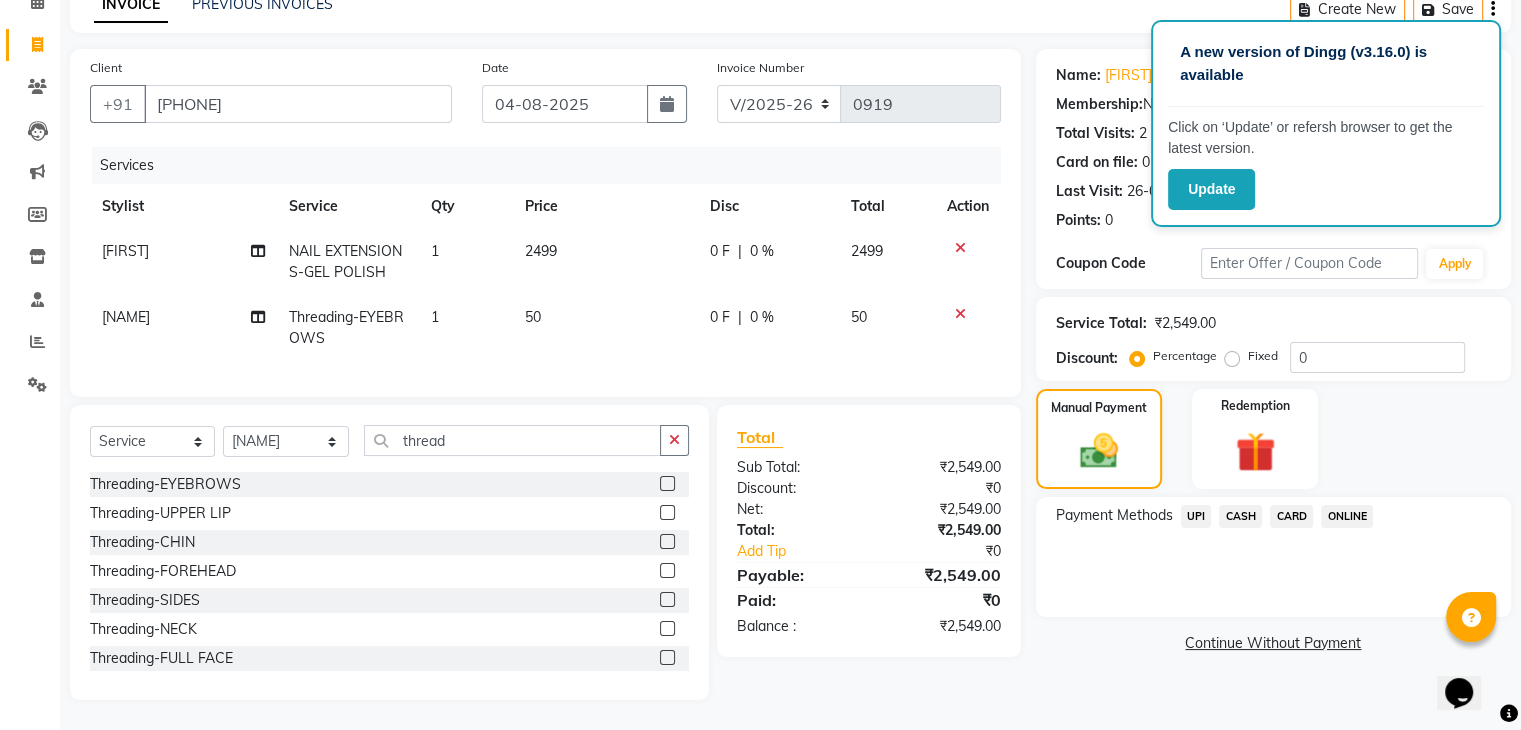 click on "CASH" 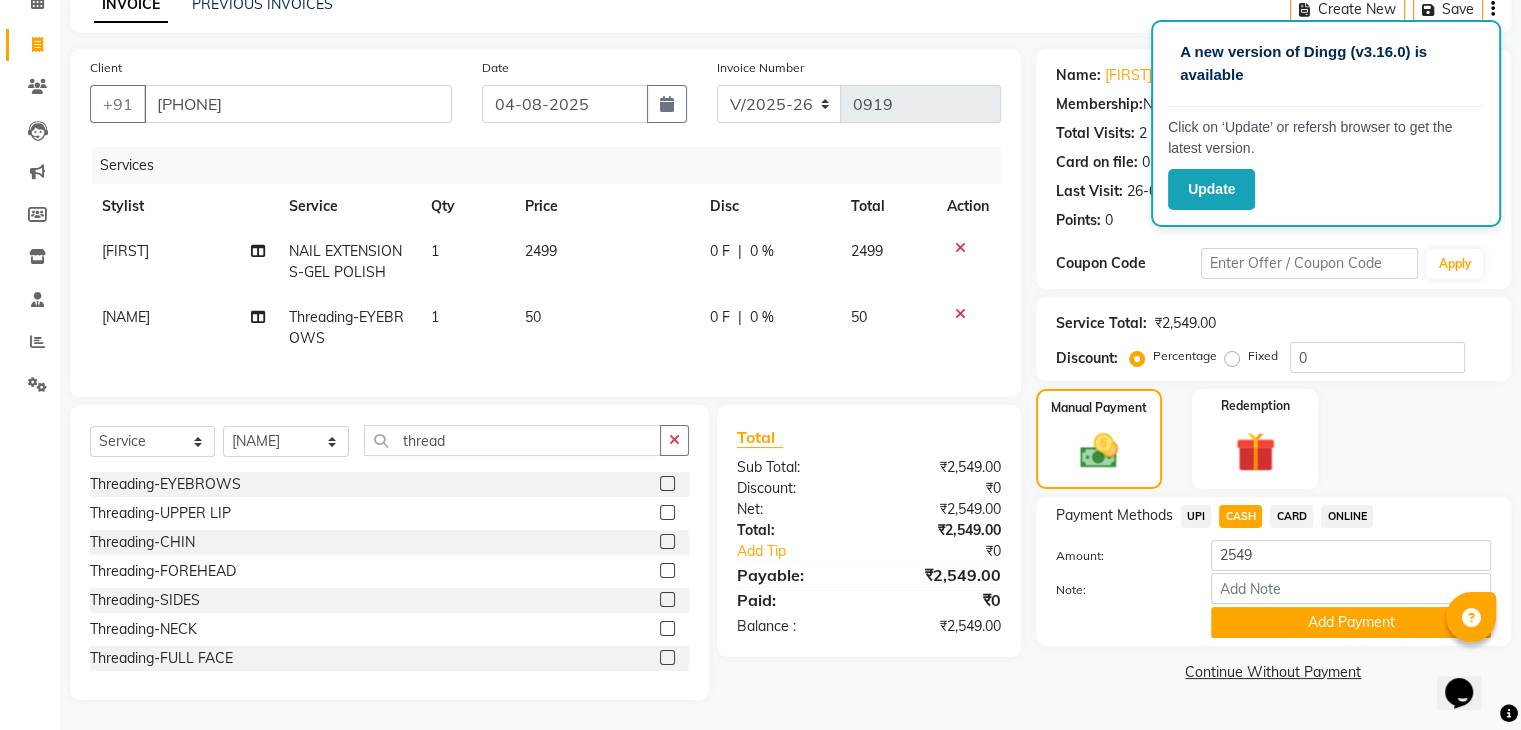 click on "Add Payment" 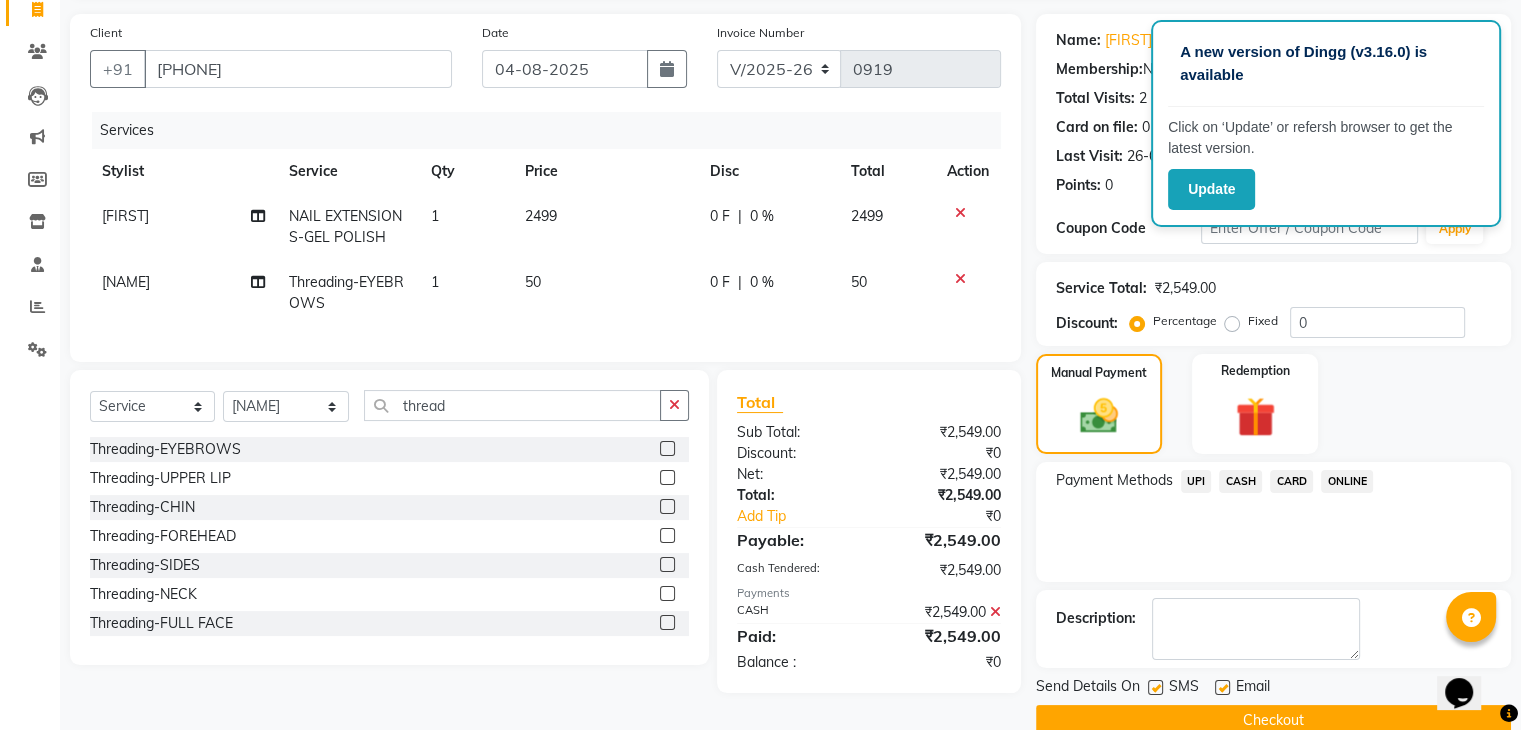 scroll, scrollTop: 171, scrollLeft: 0, axis: vertical 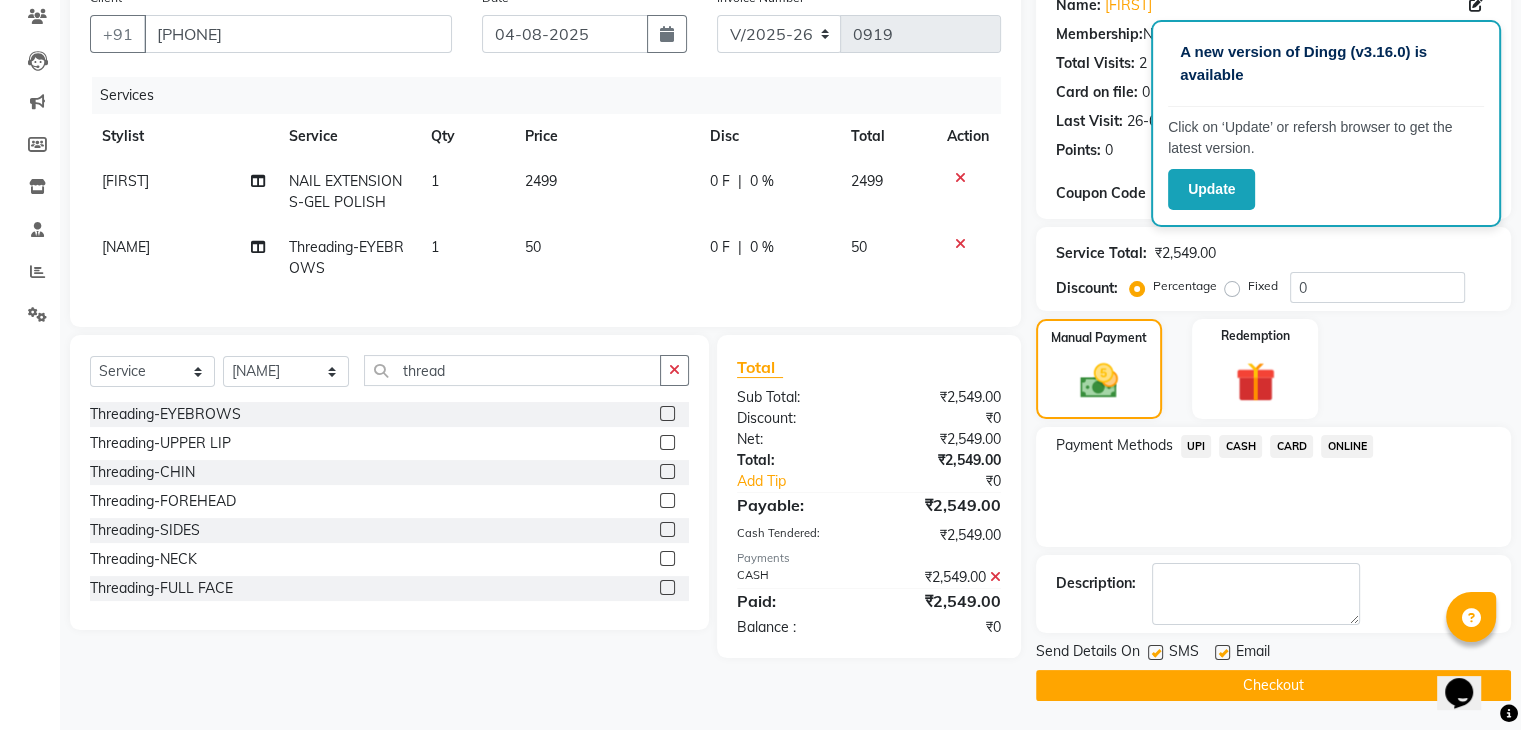 click on "Checkout" 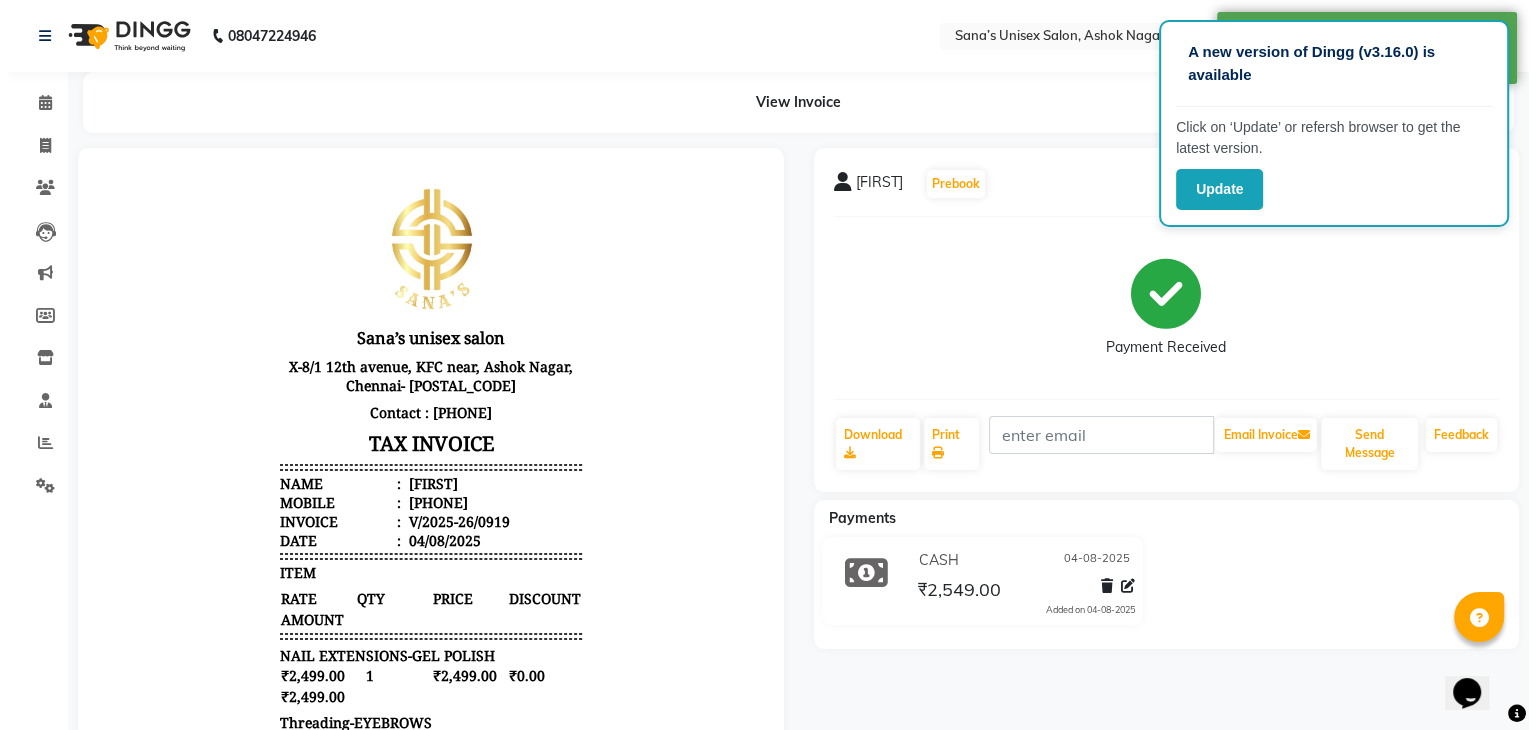scroll, scrollTop: 0, scrollLeft: 0, axis: both 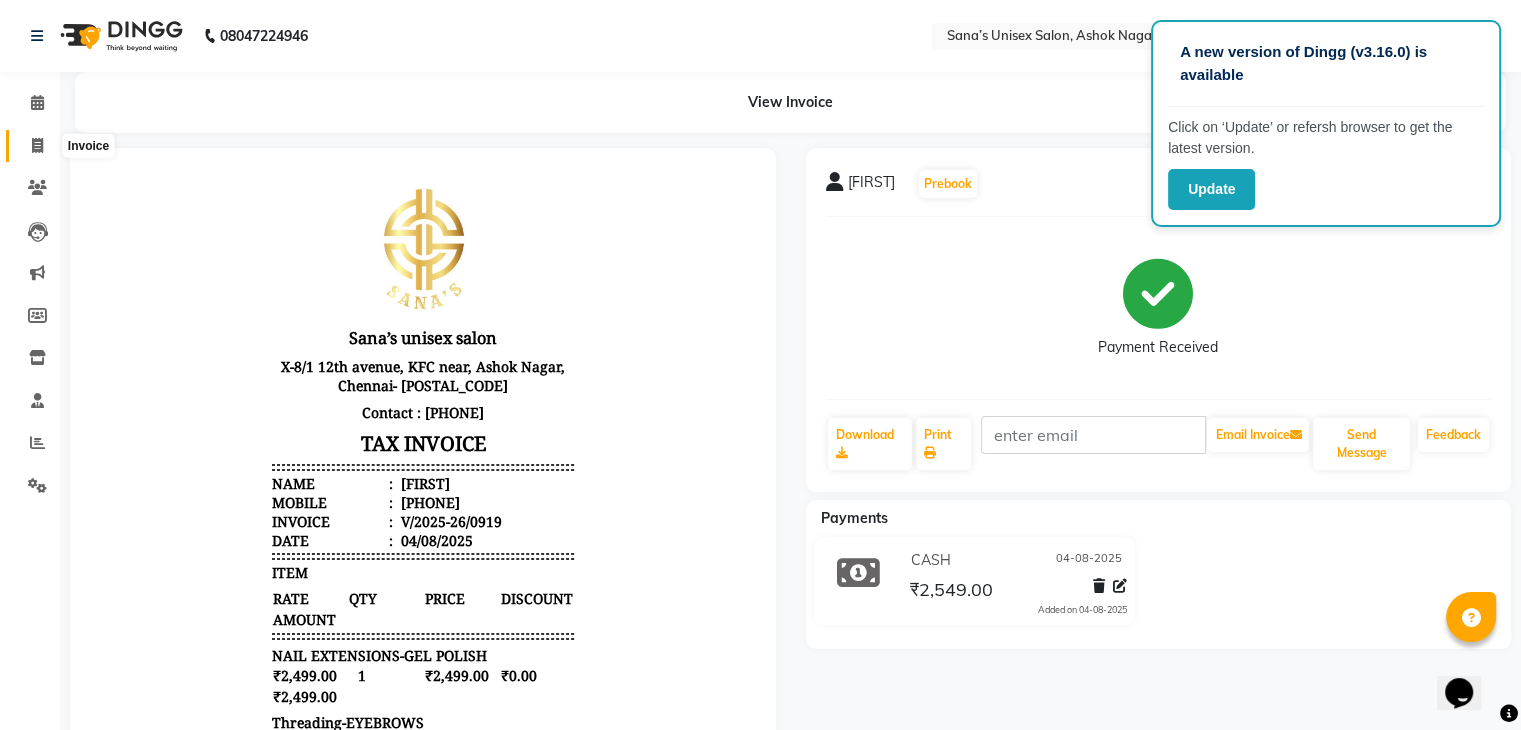 click 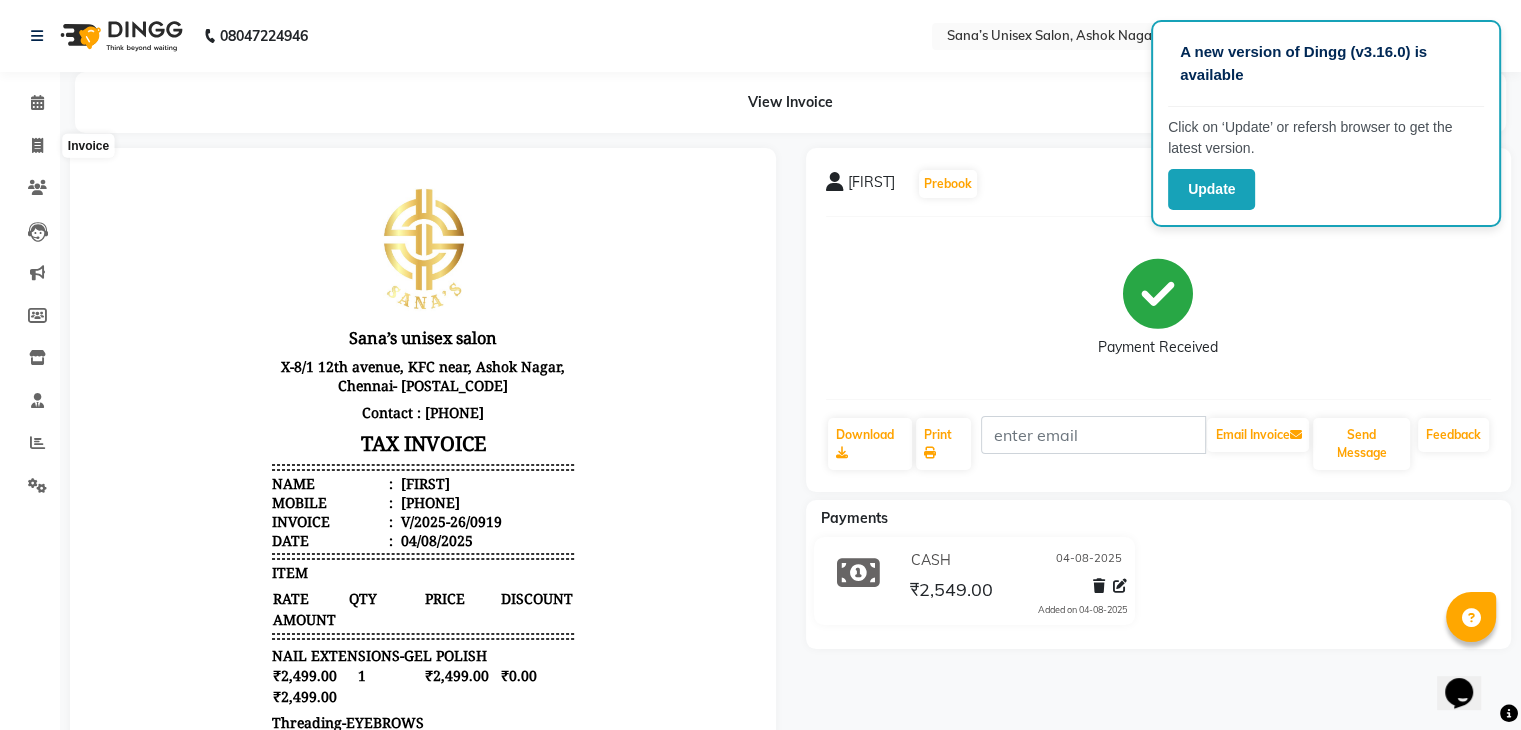 select on "service" 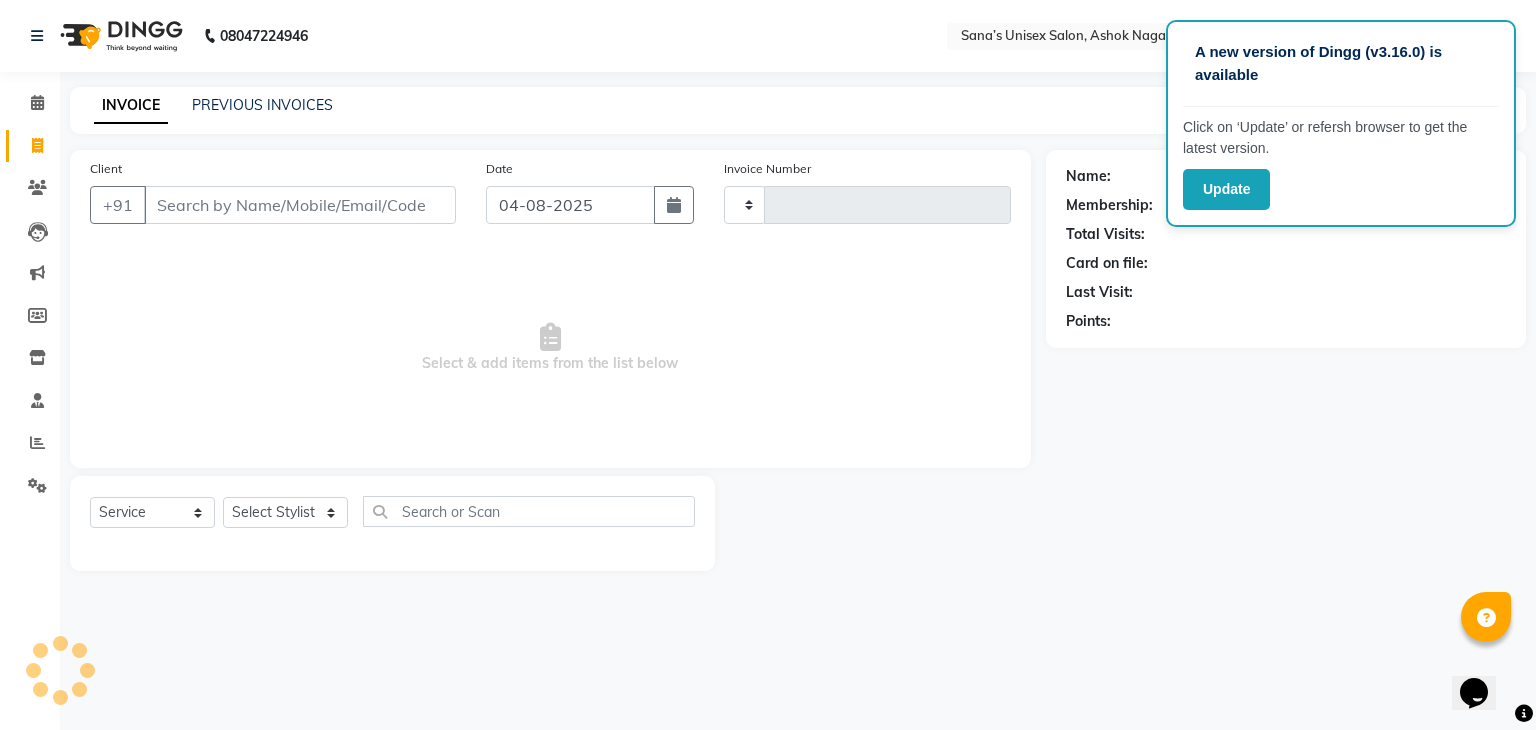 type on "0920" 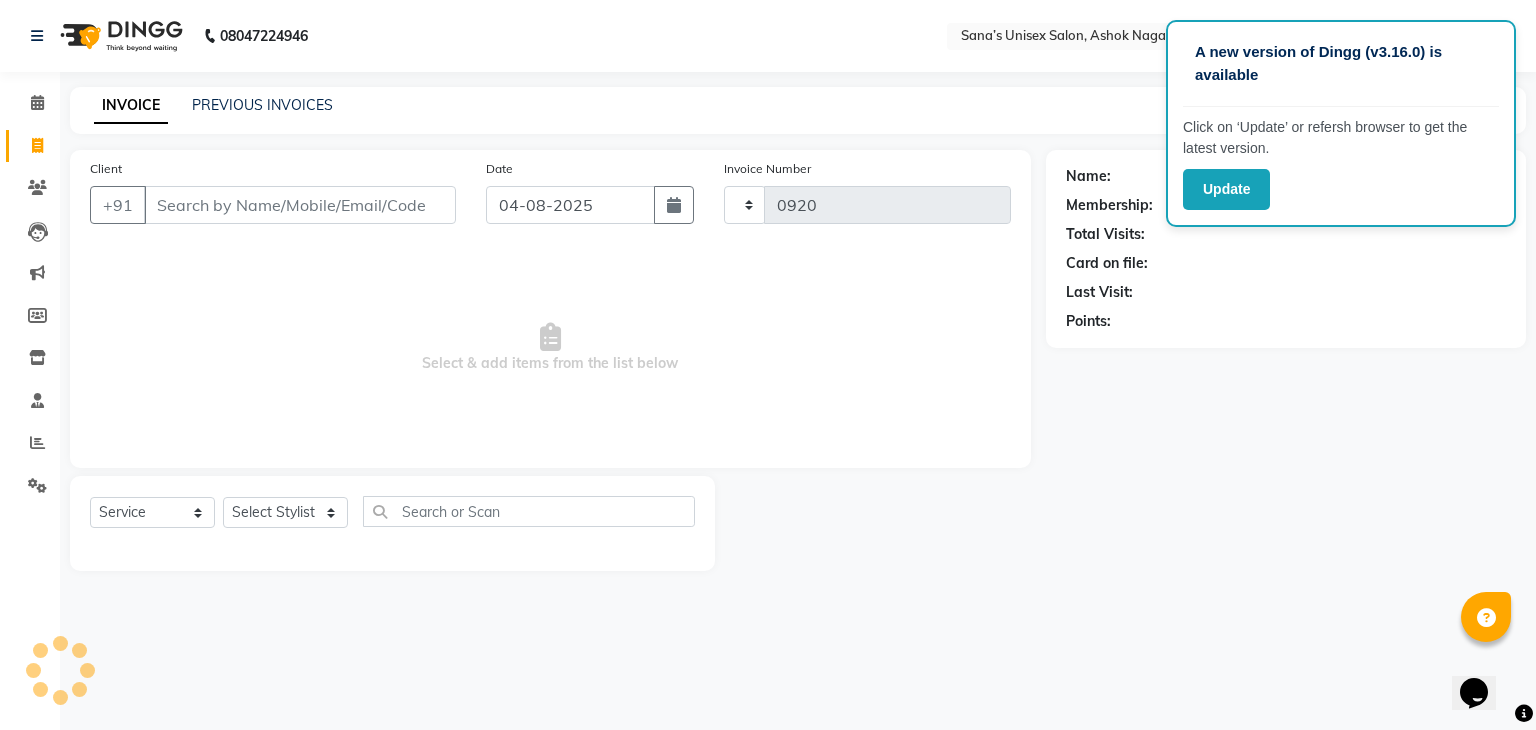 select on "6091" 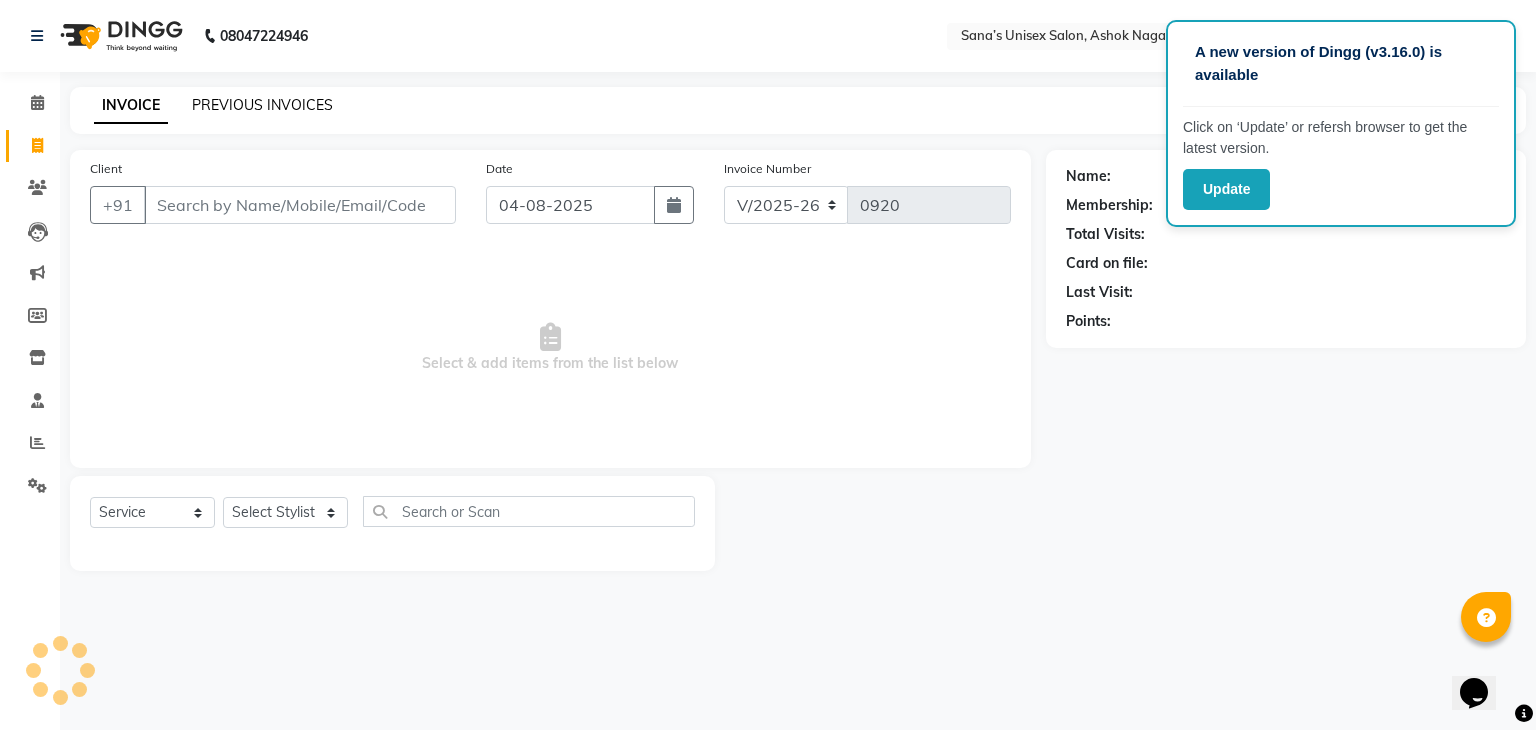 click on "PREVIOUS INVOICES" 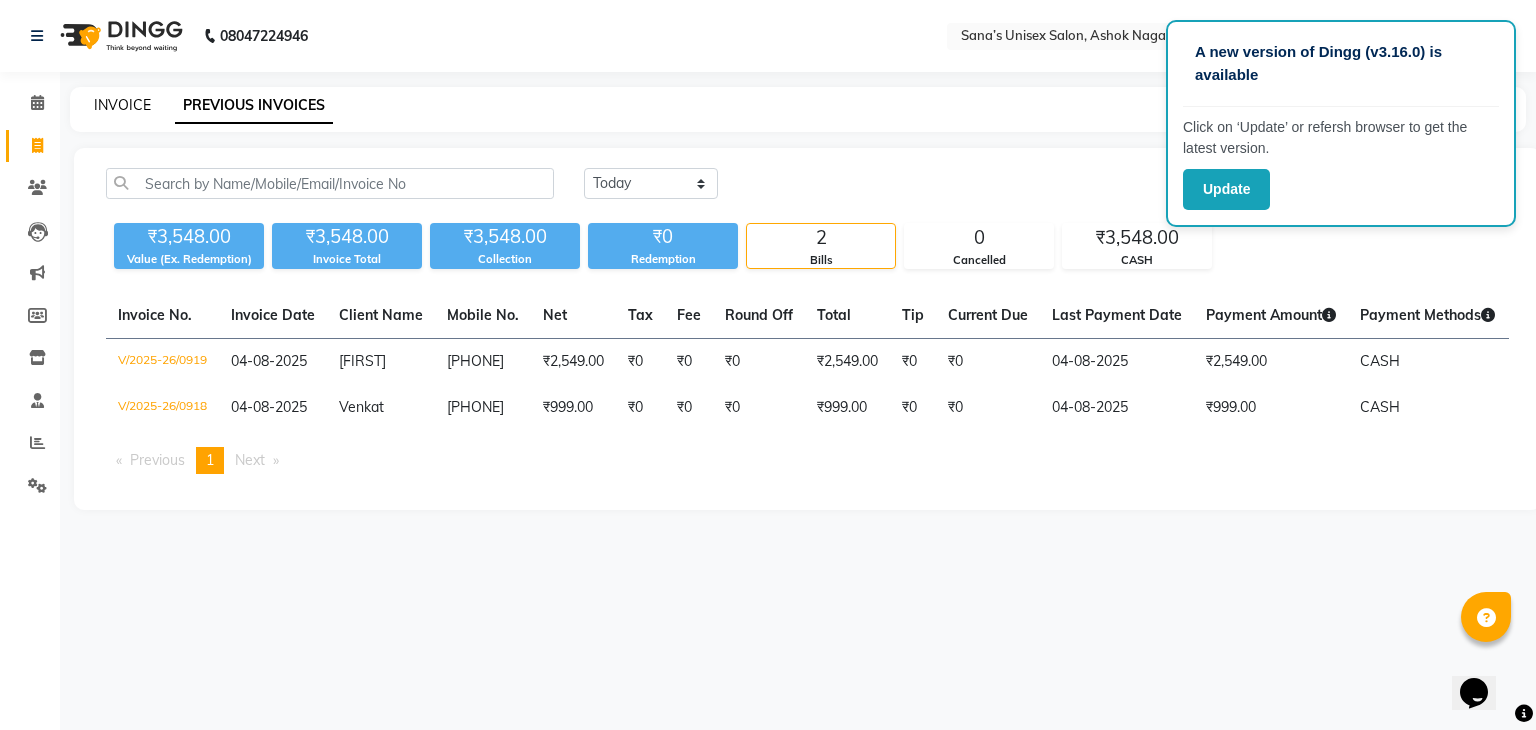 click on "INVOICE" 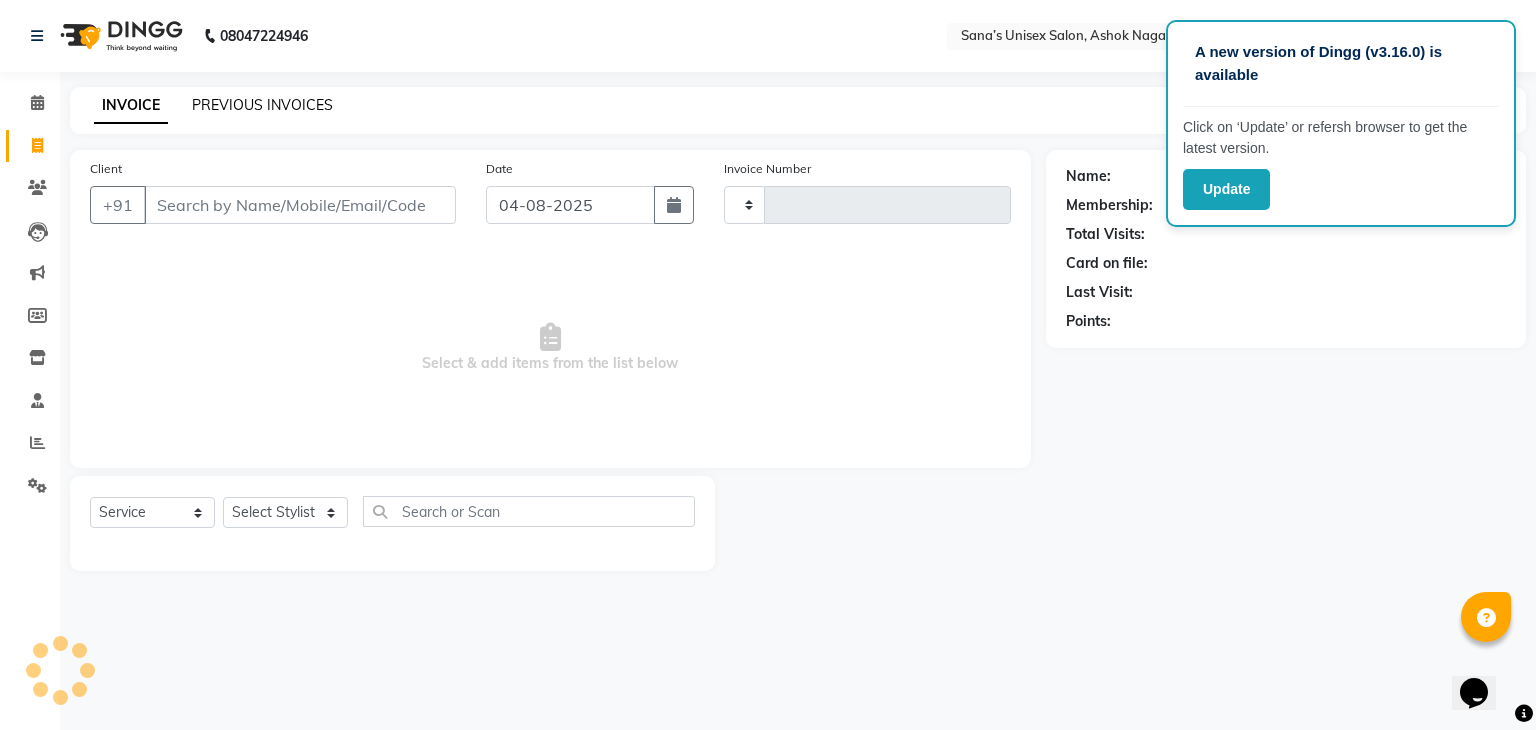 type on "0920" 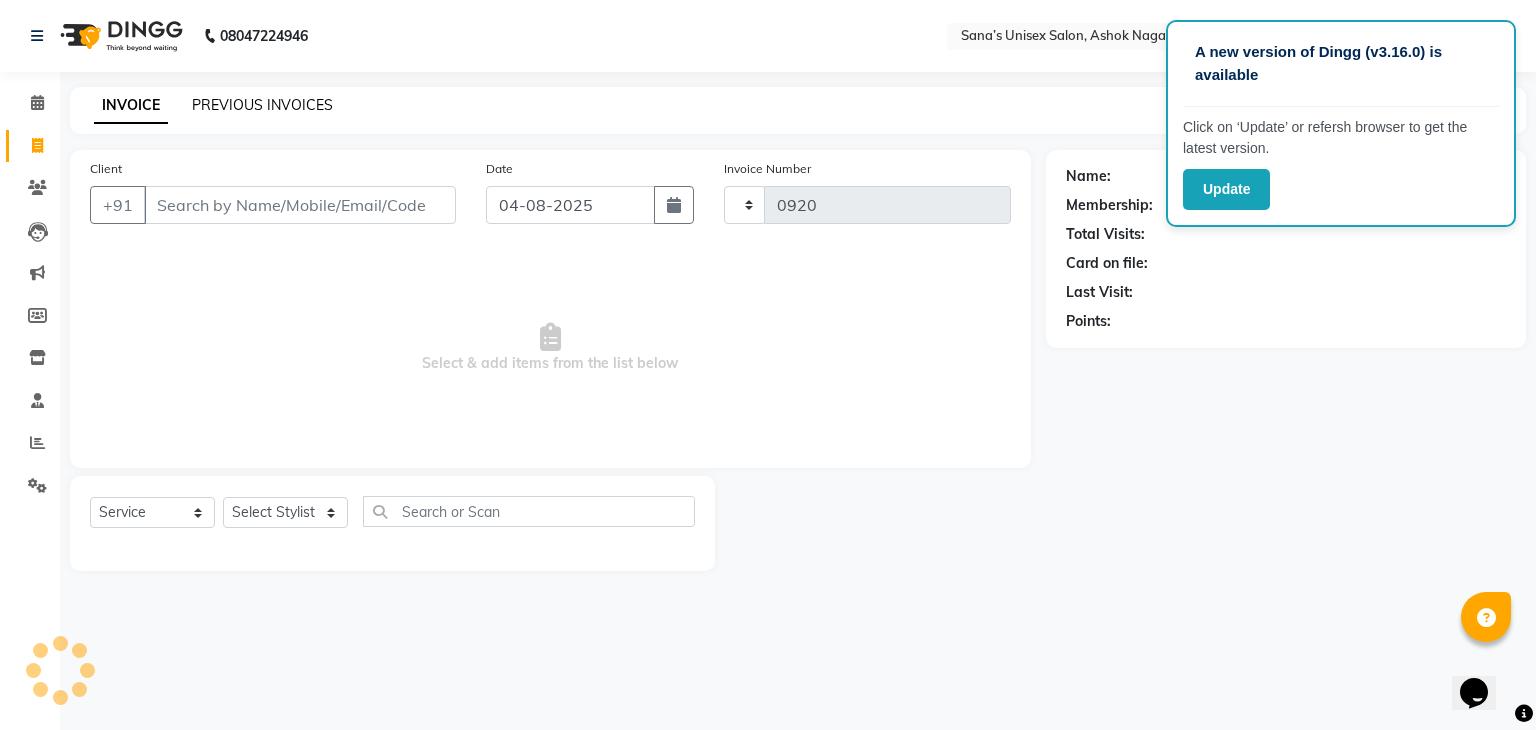 select on "6091" 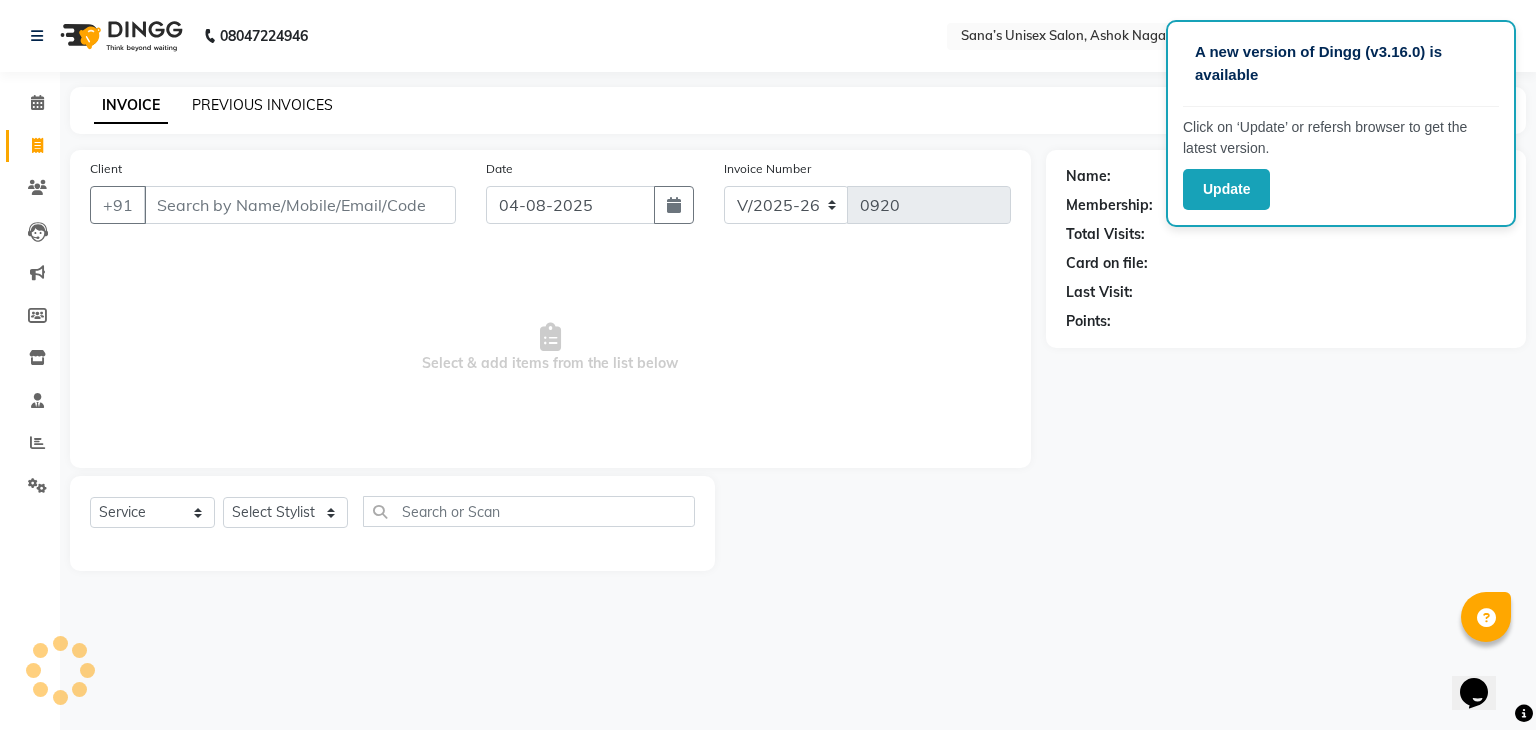 click on "PREVIOUS INVOICES" 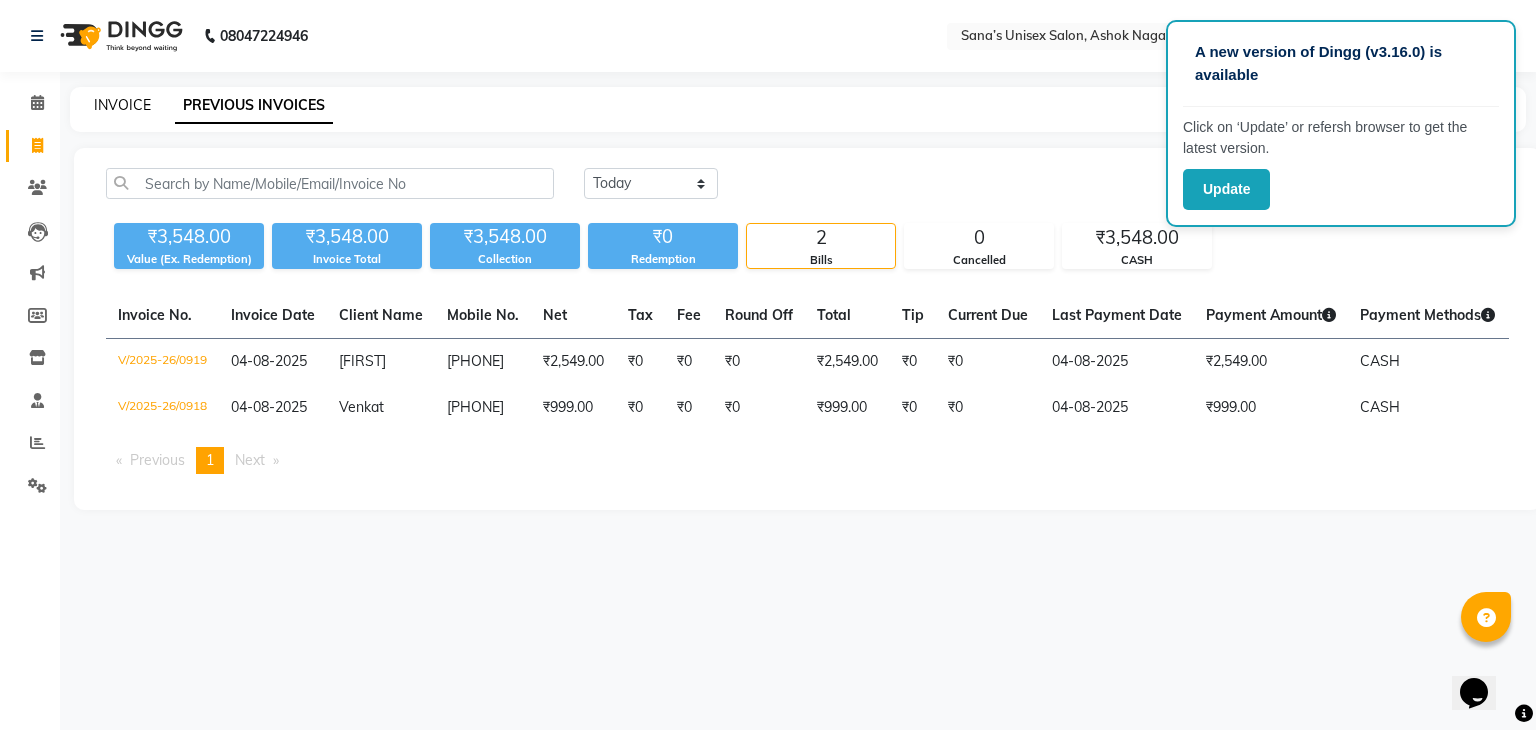 click on "INVOICE" 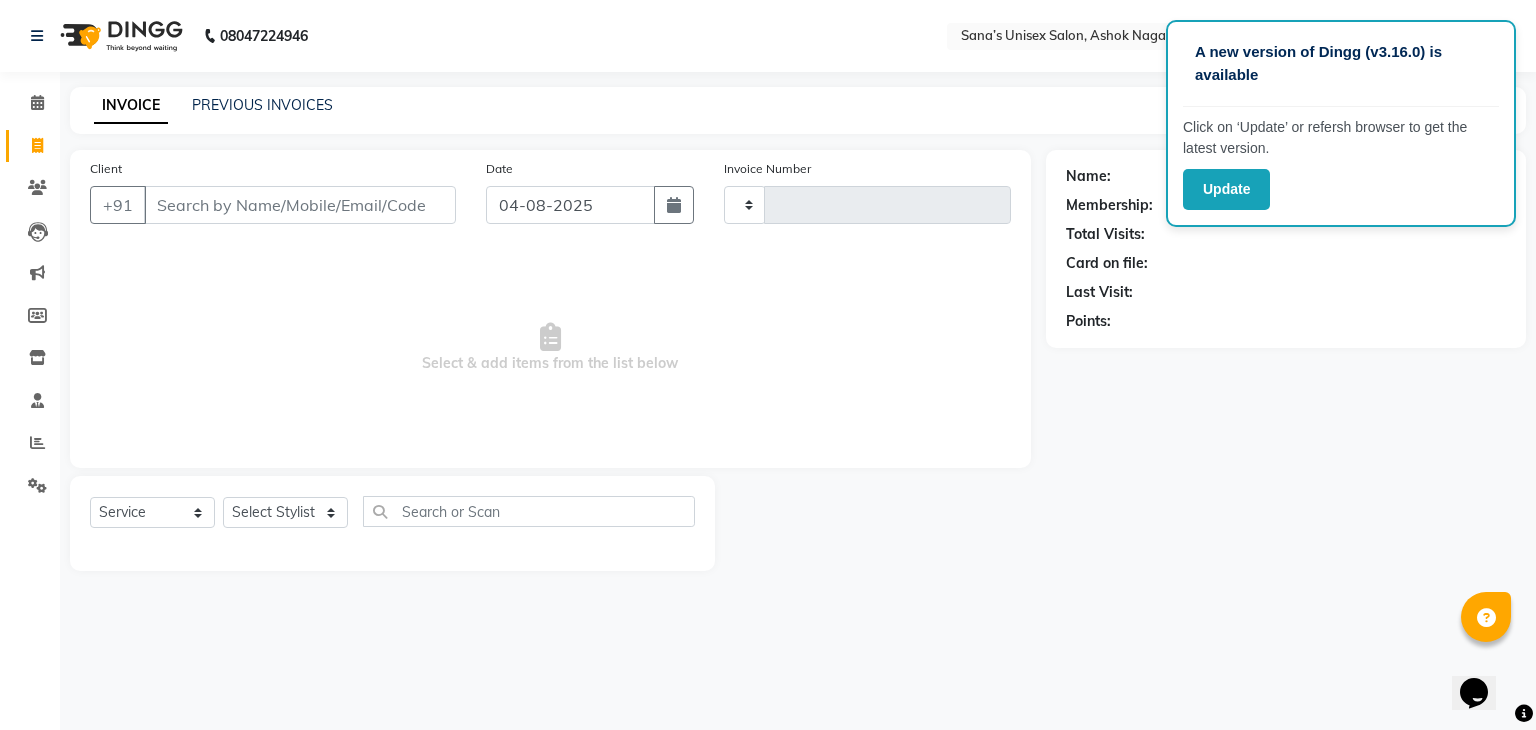 type on "0920" 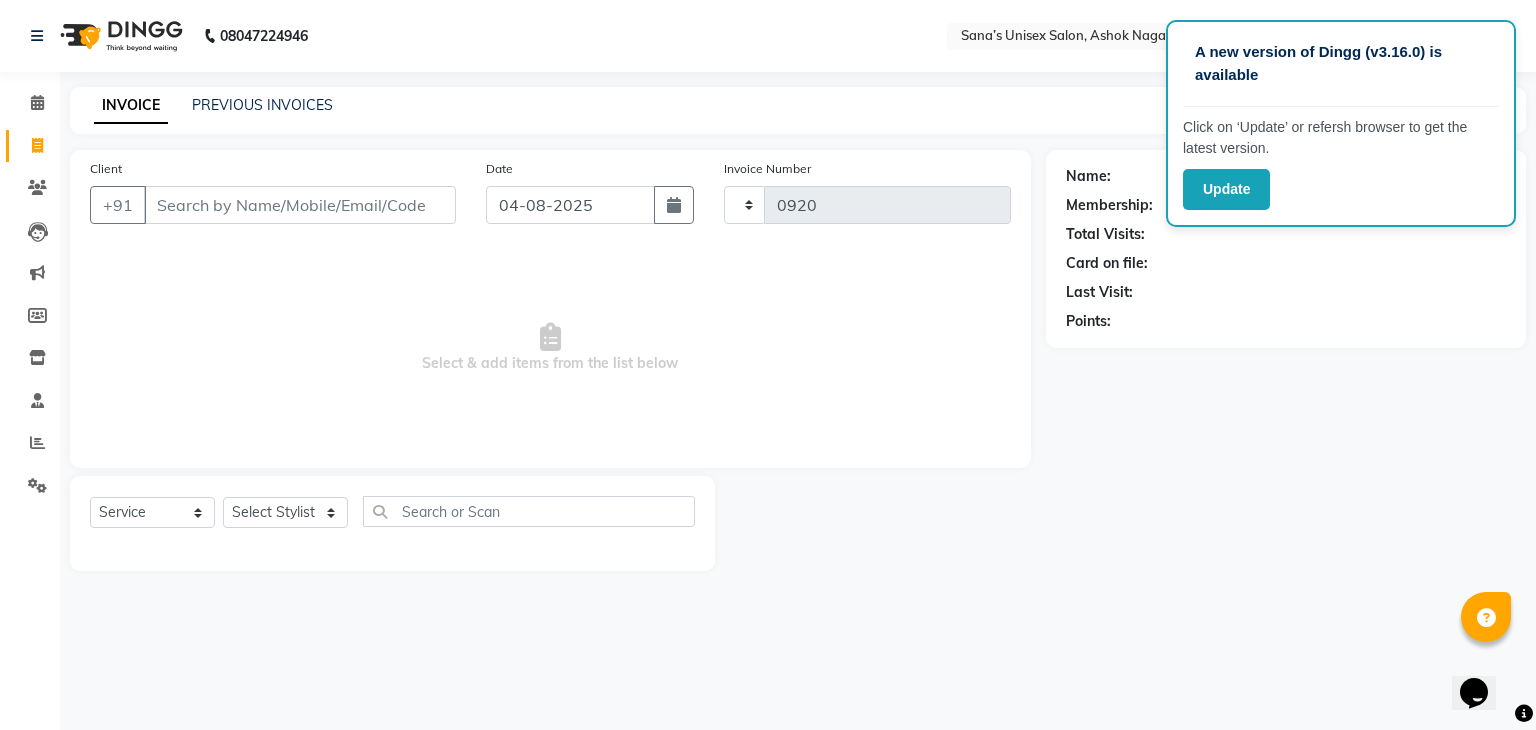 select on "6091" 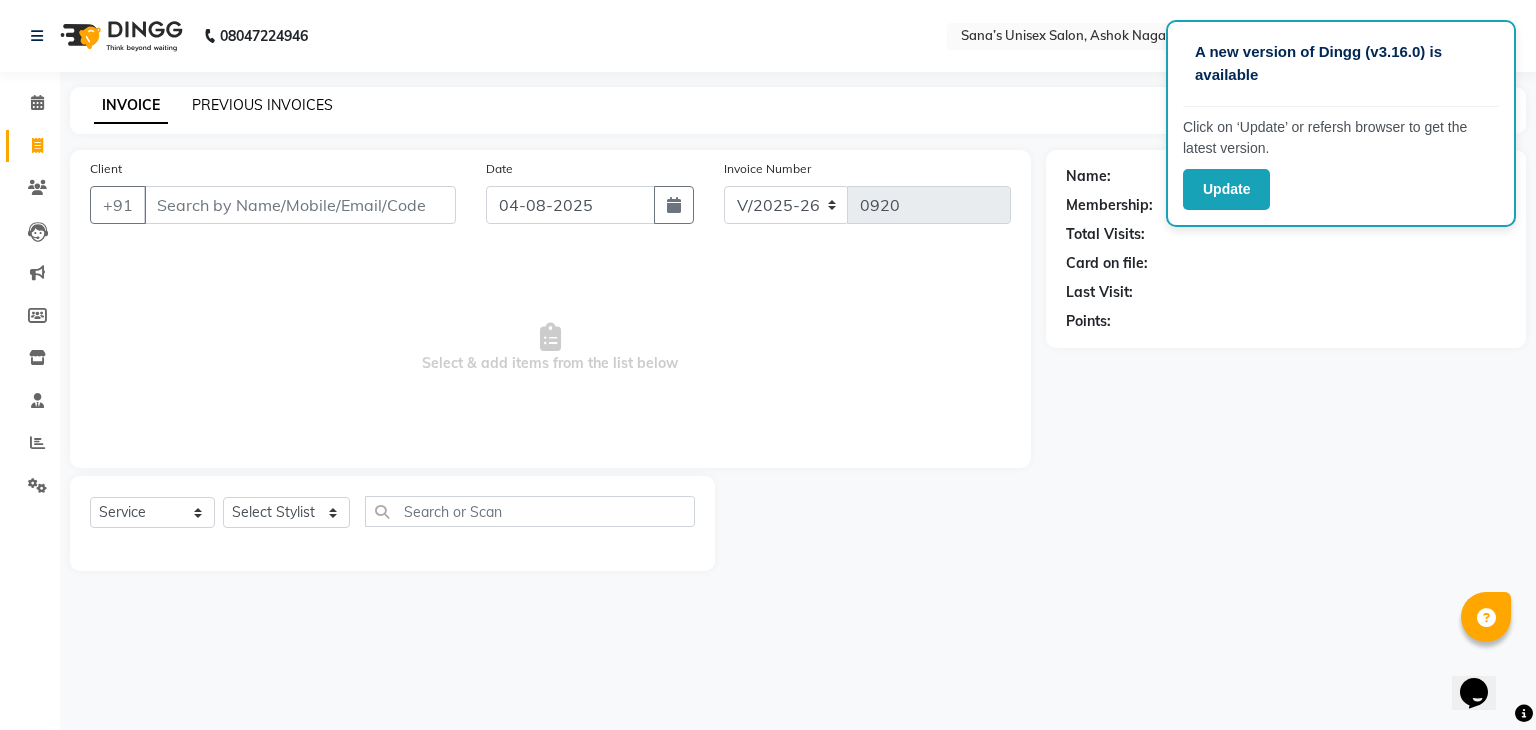 click on "PREVIOUS INVOICES" 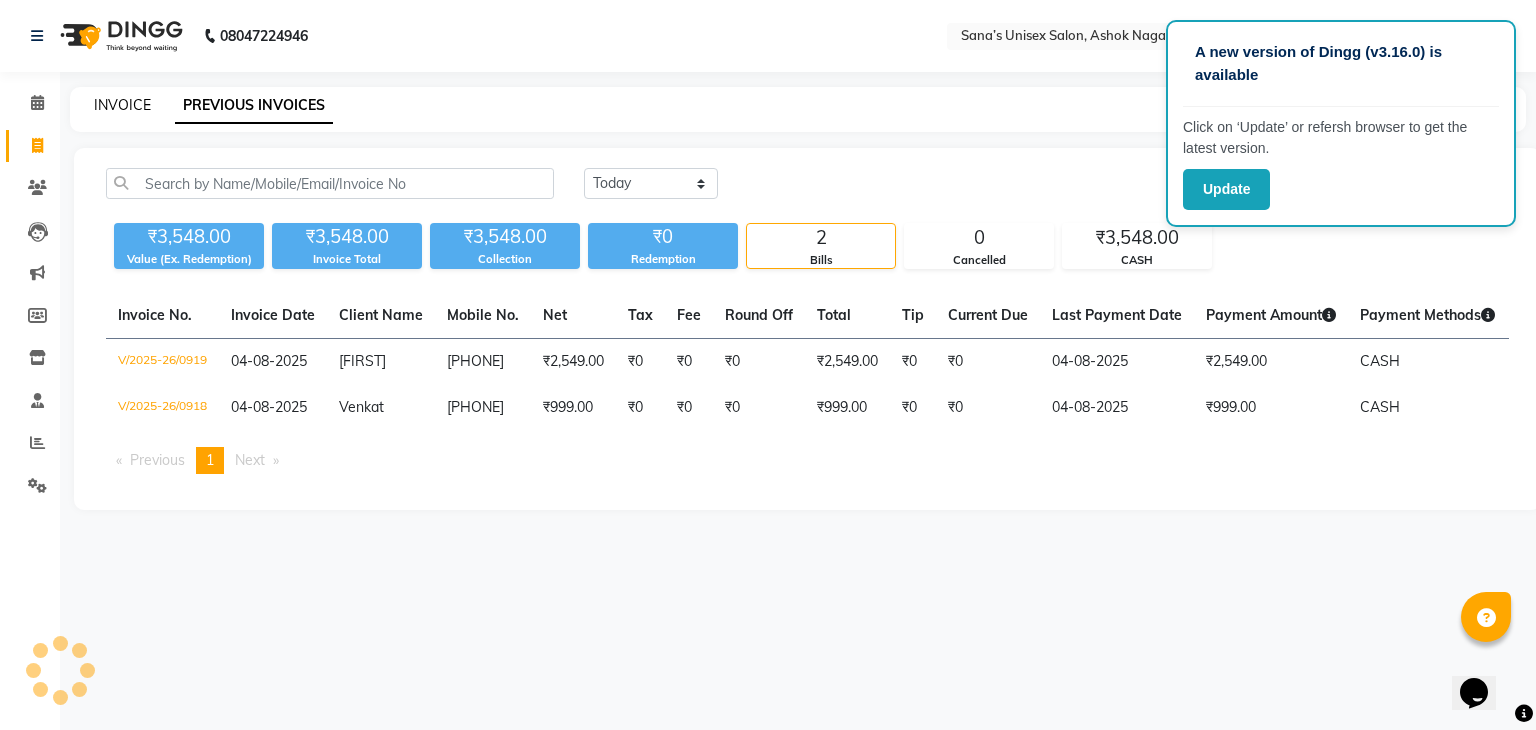 click on "INVOICE" 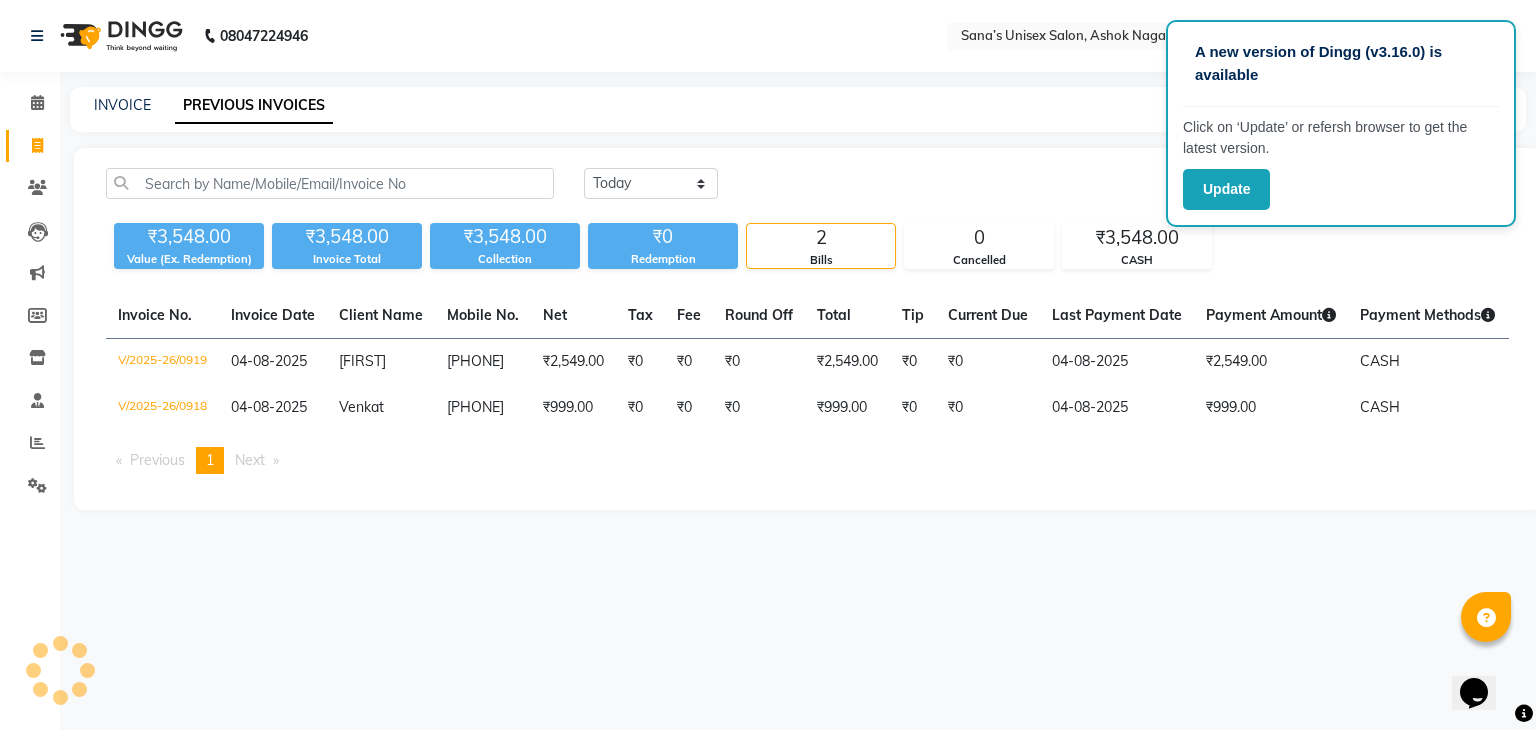 select on "6091" 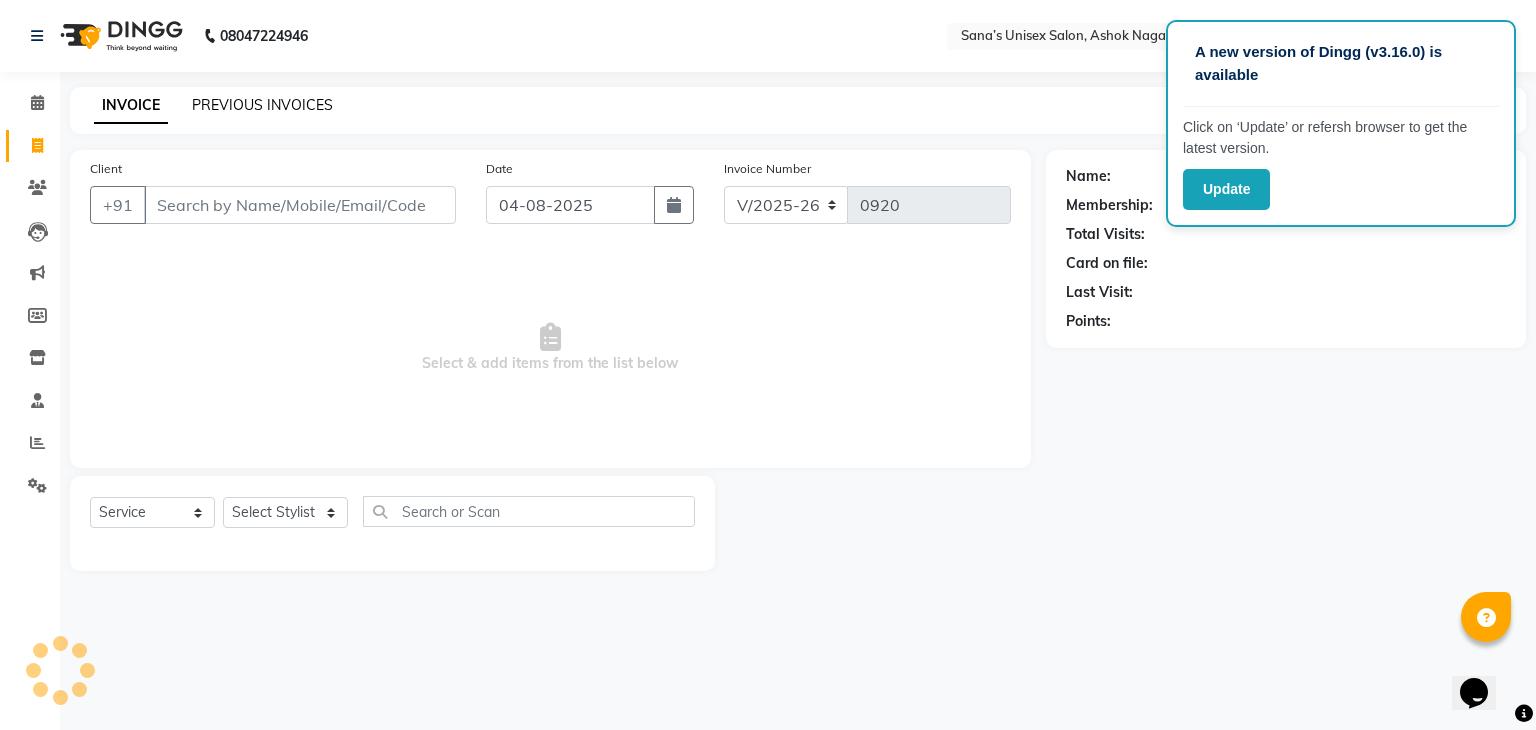 click on "PREVIOUS INVOICES" 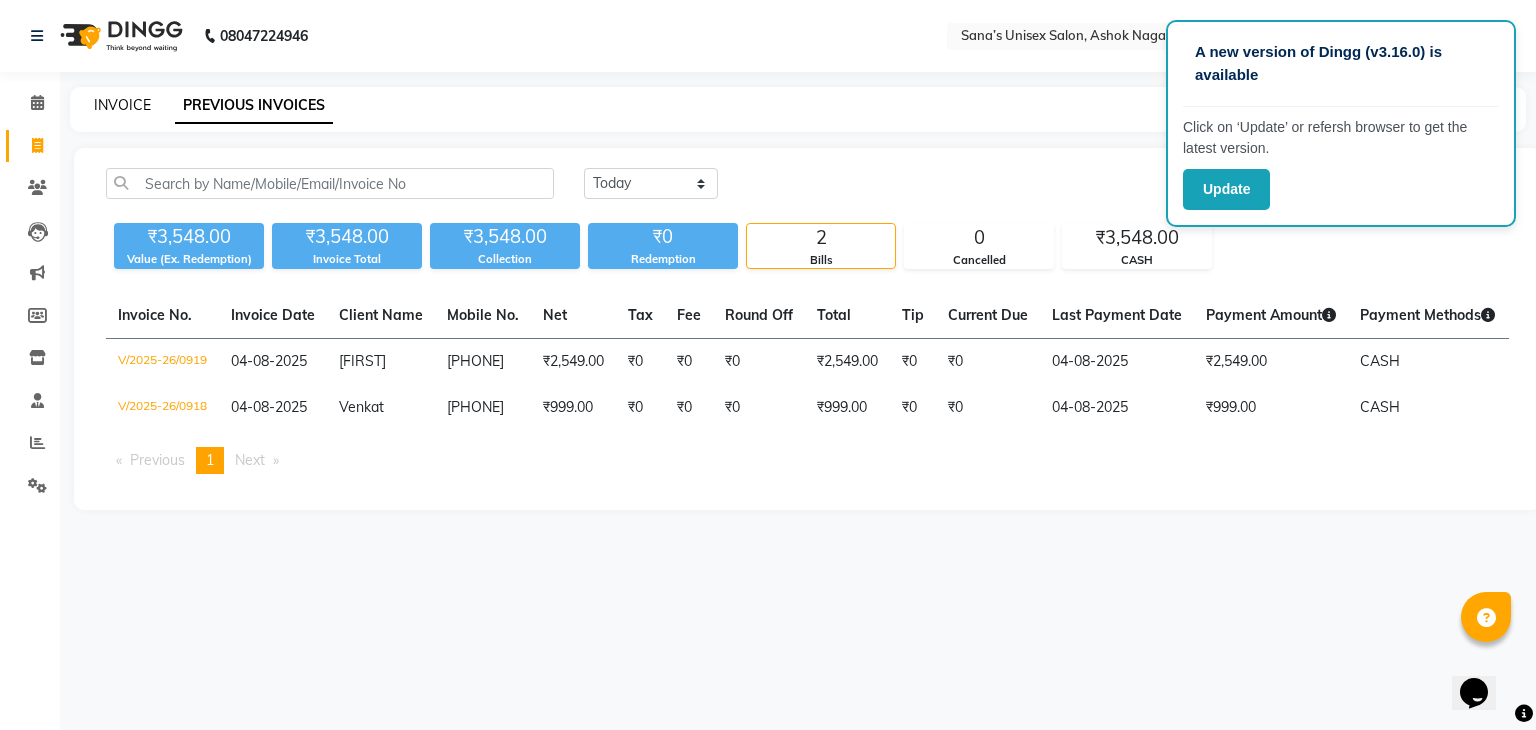 click on "INVOICE" 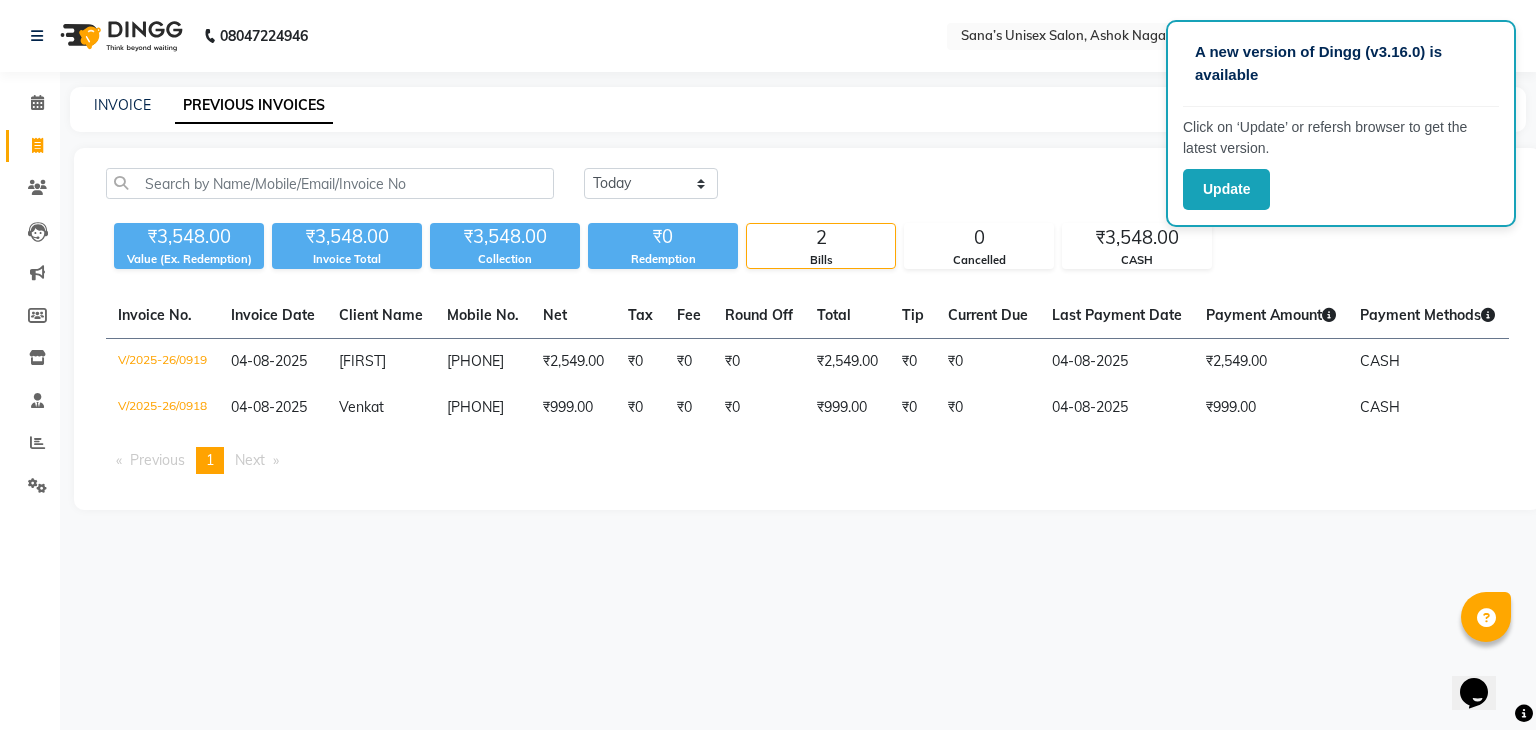 select on "service" 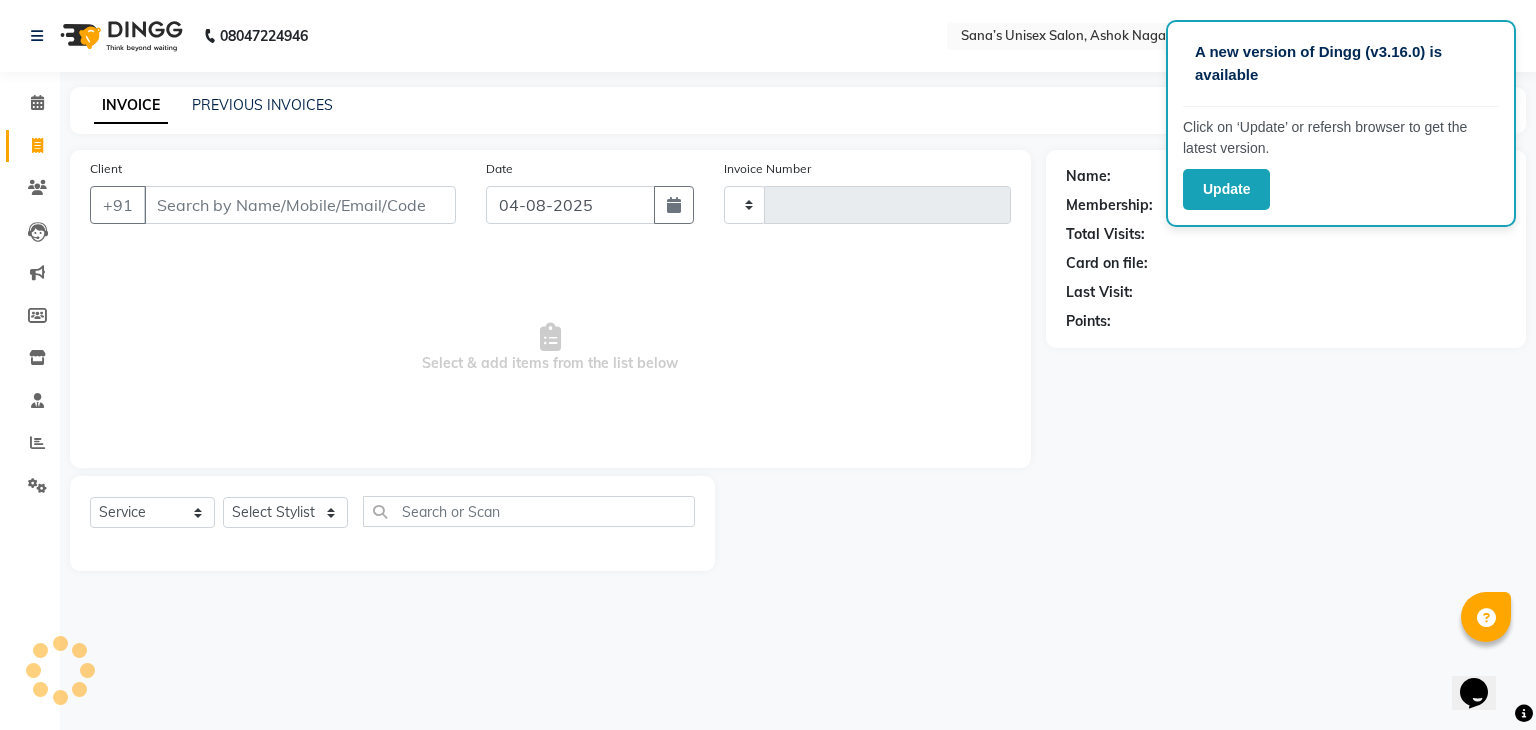 type on "0920" 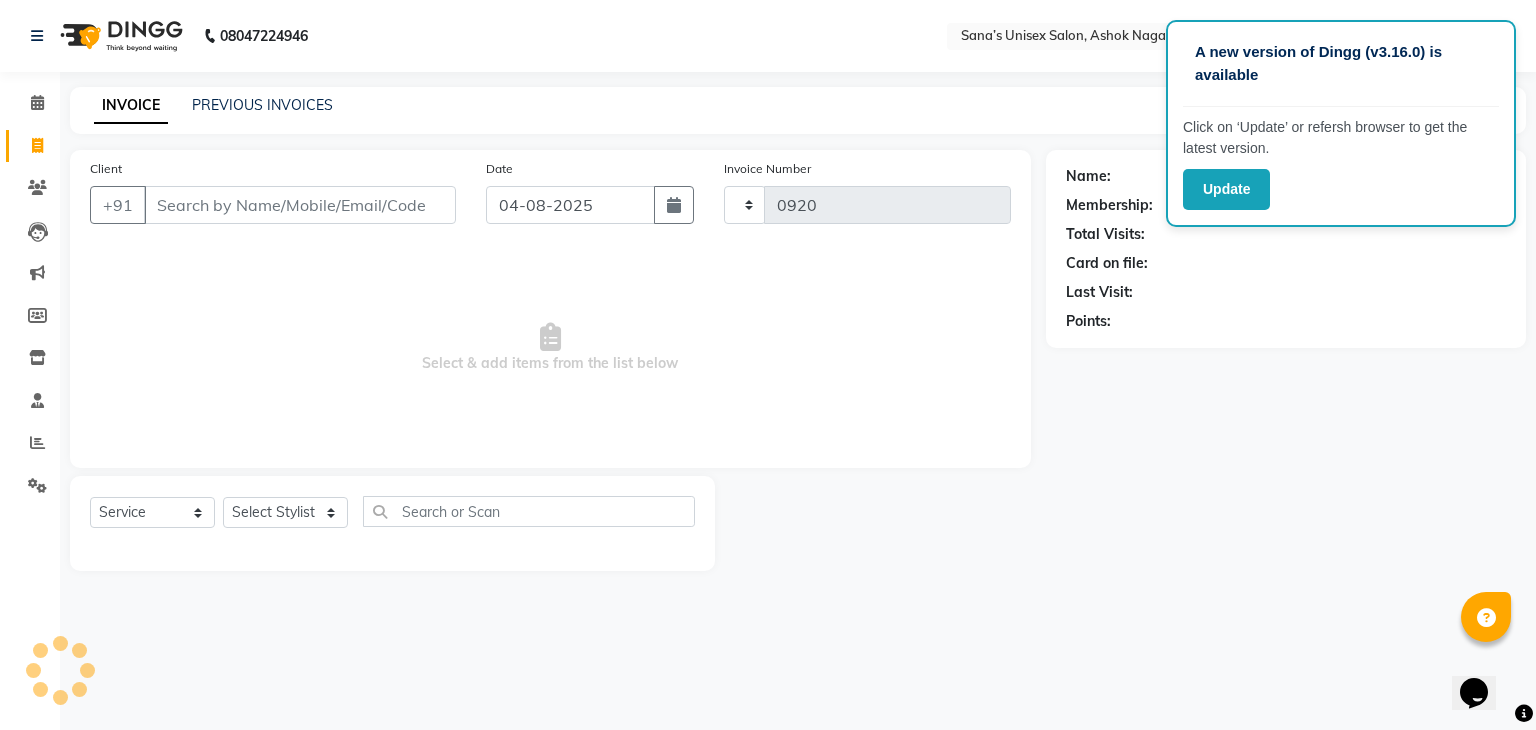select on "6091" 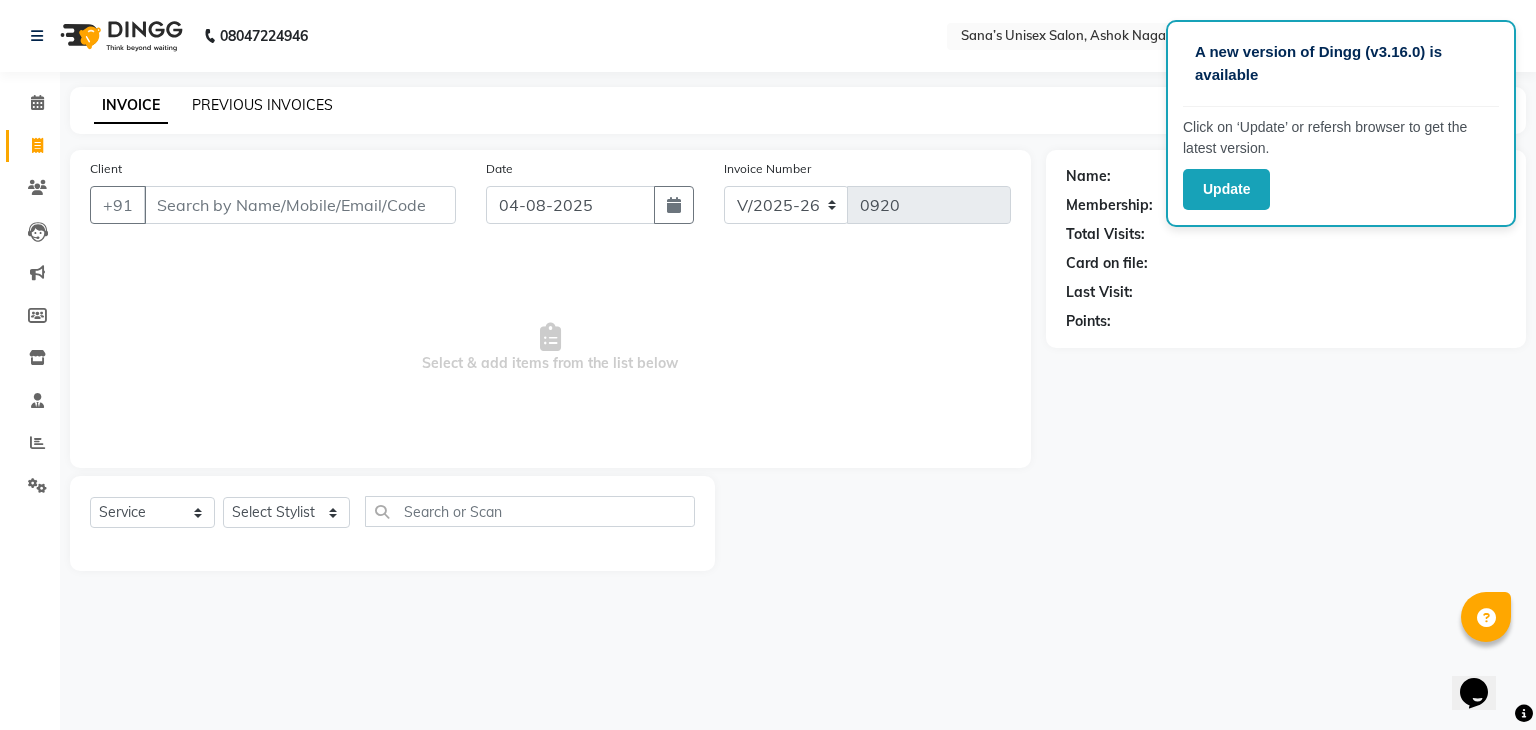 click on "PREVIOUS INVOICES" 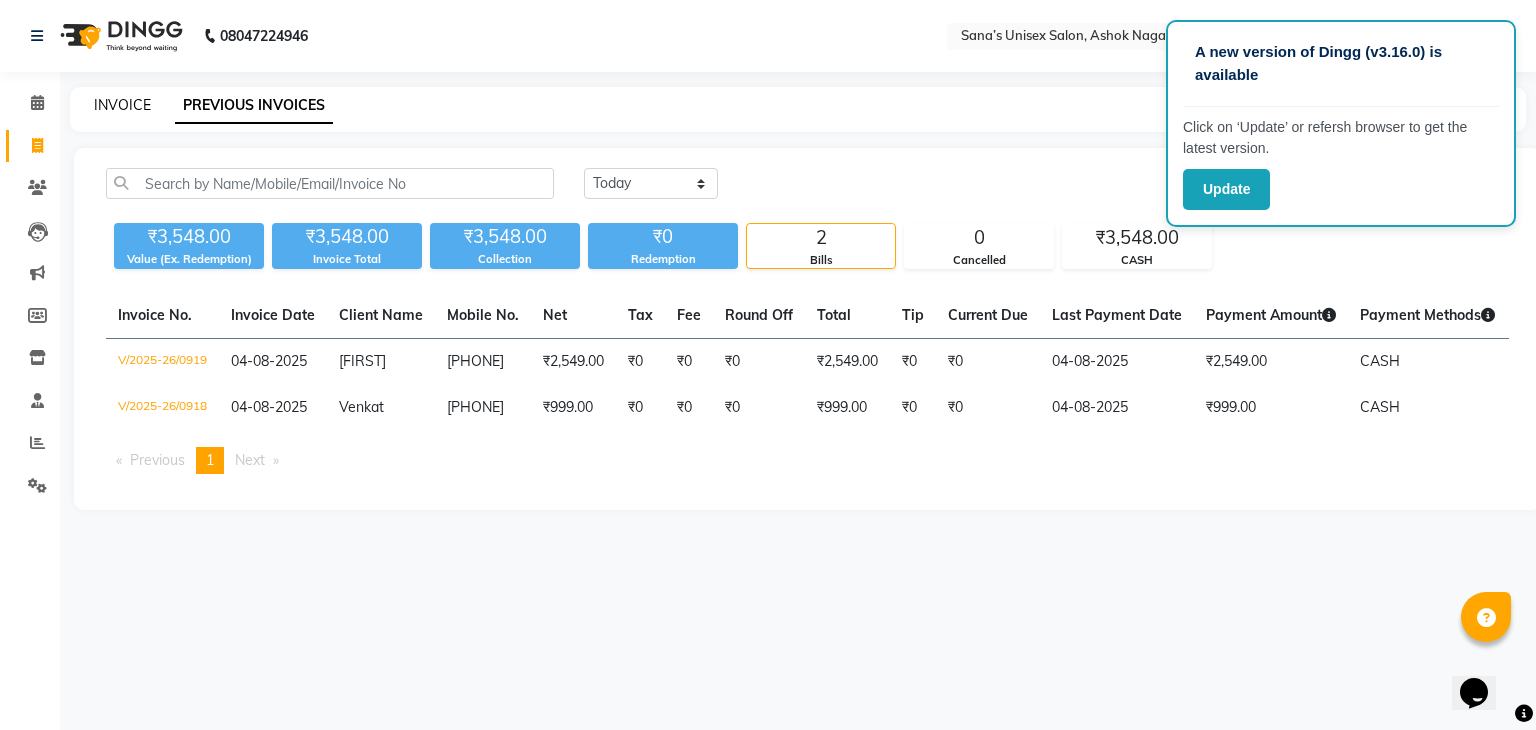 click on "INVOICE" 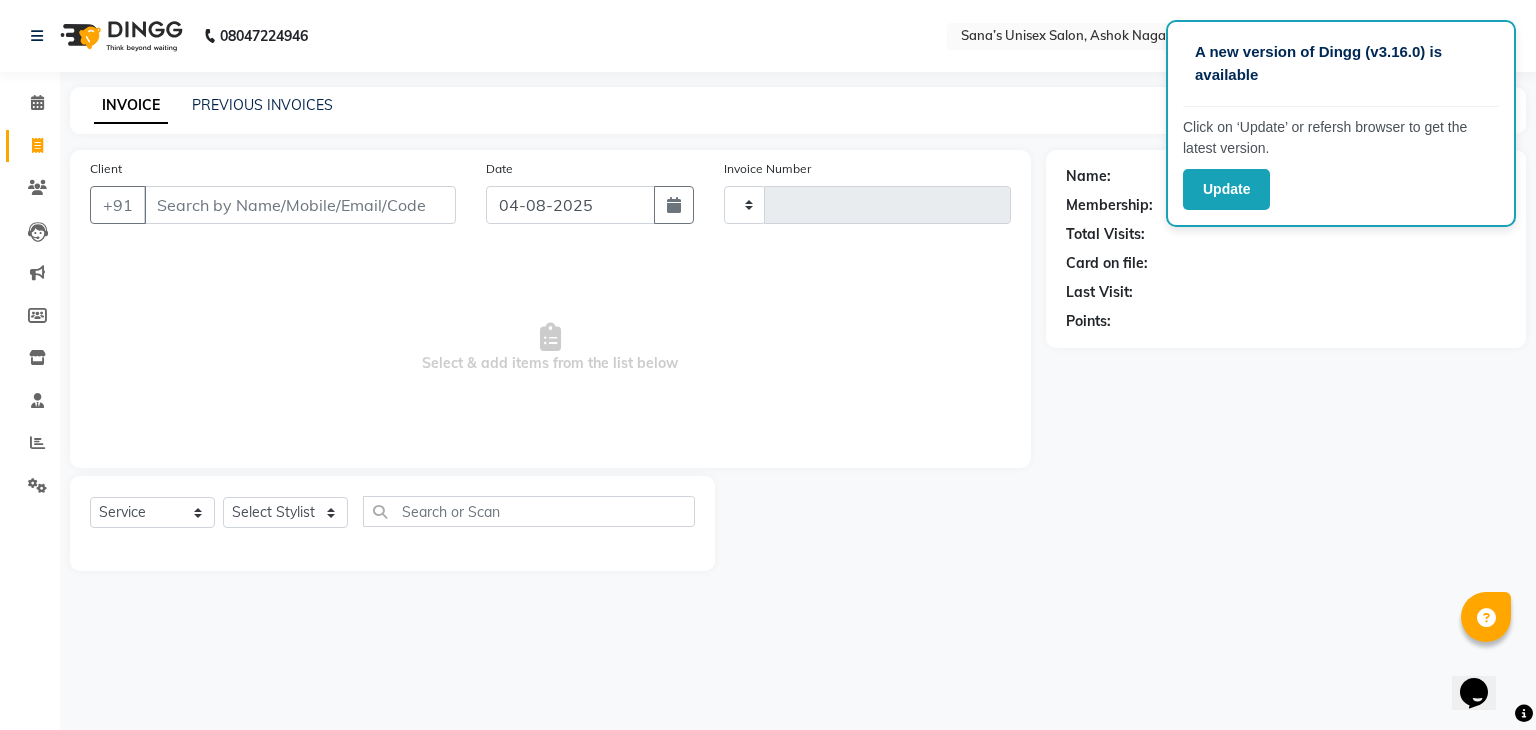 type on "0920" 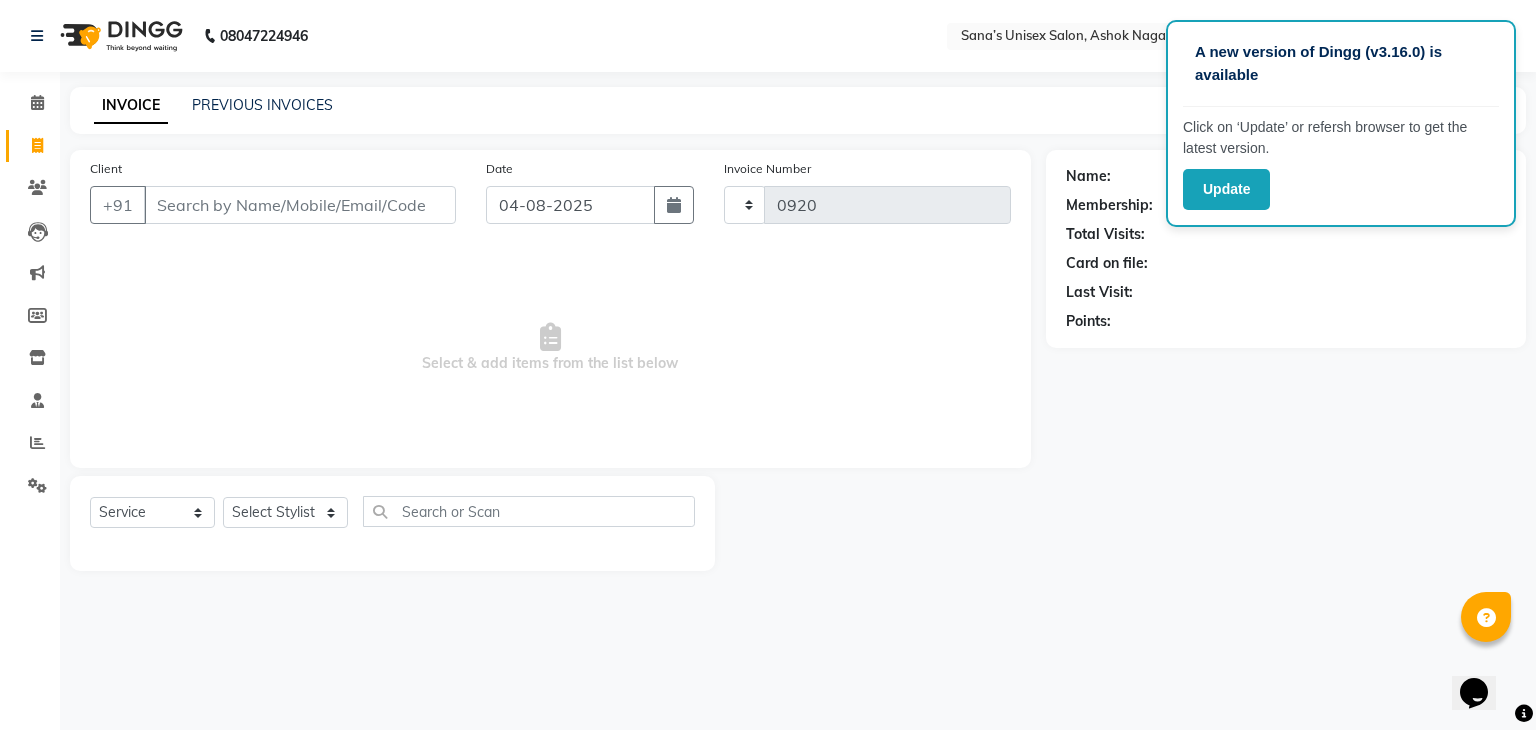 select on "6091" 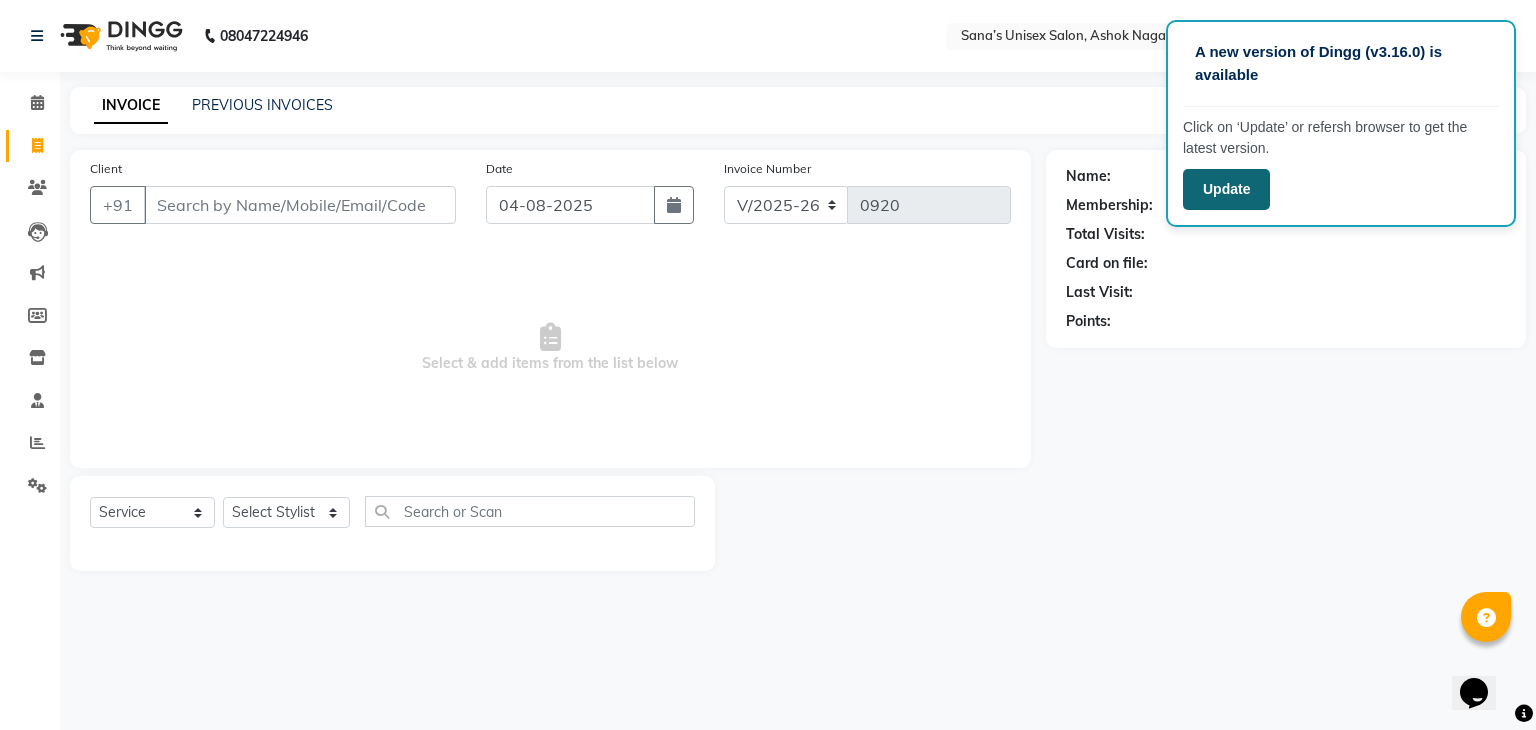 click on "Update" 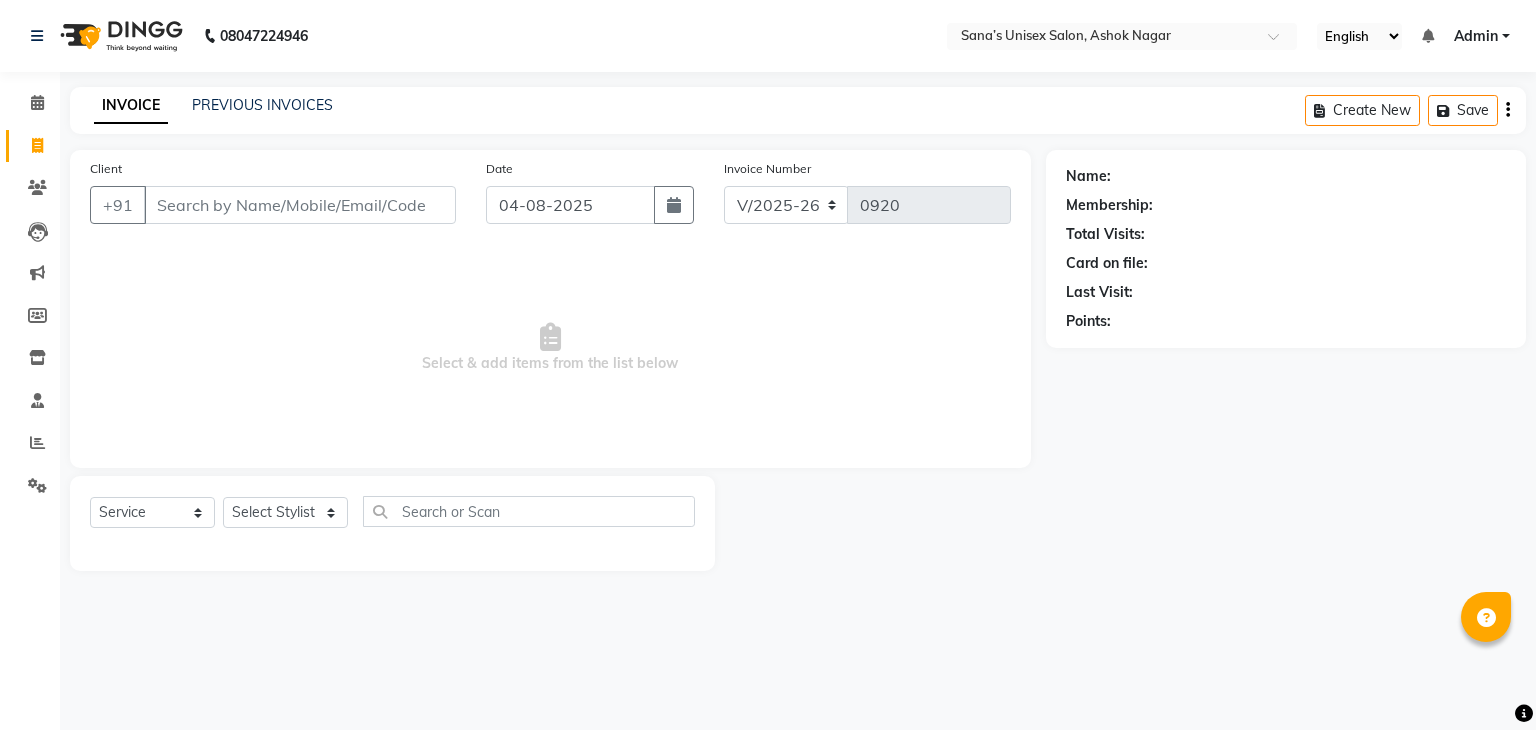 select on "6091" 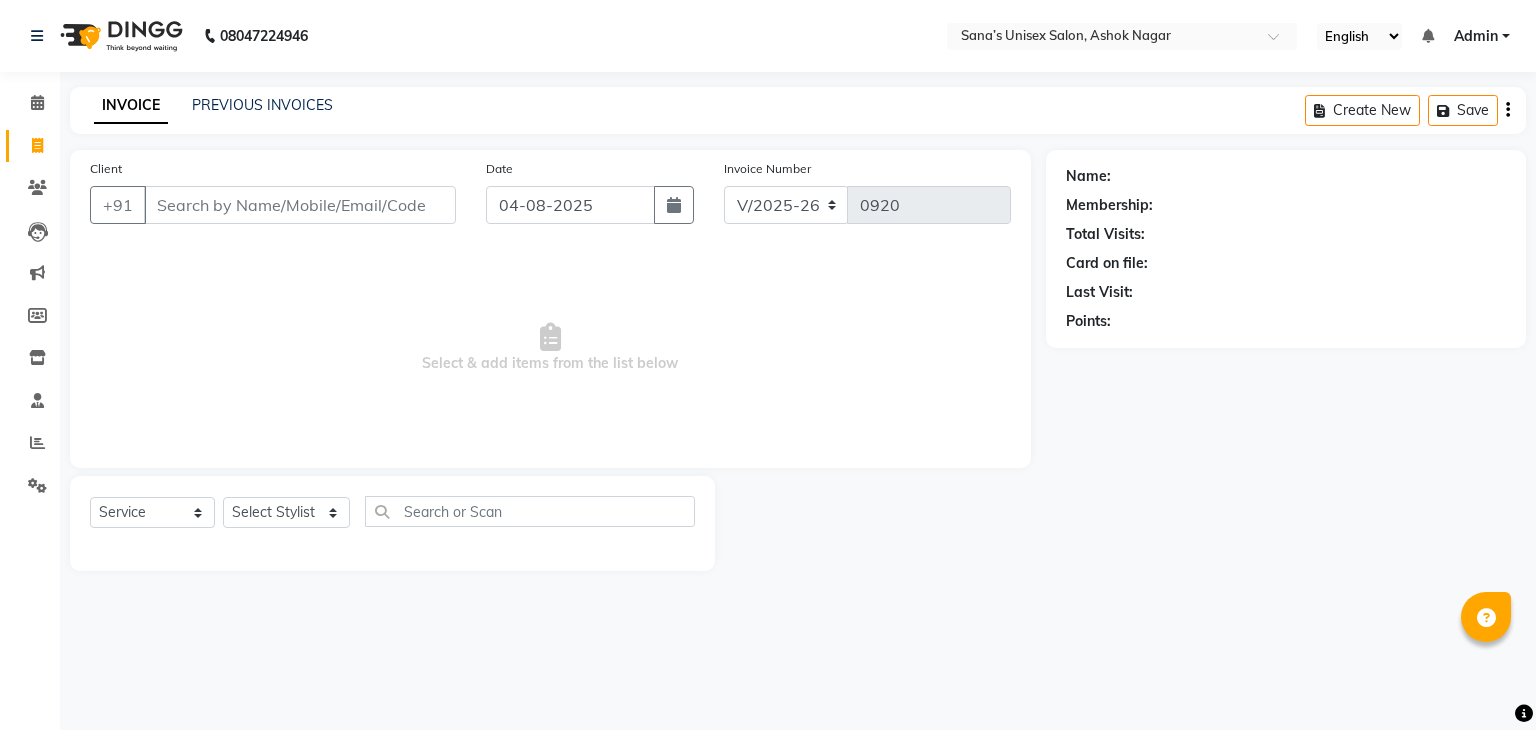 scroll, scrollTop: 0, scrollLeft: 0, axis: both 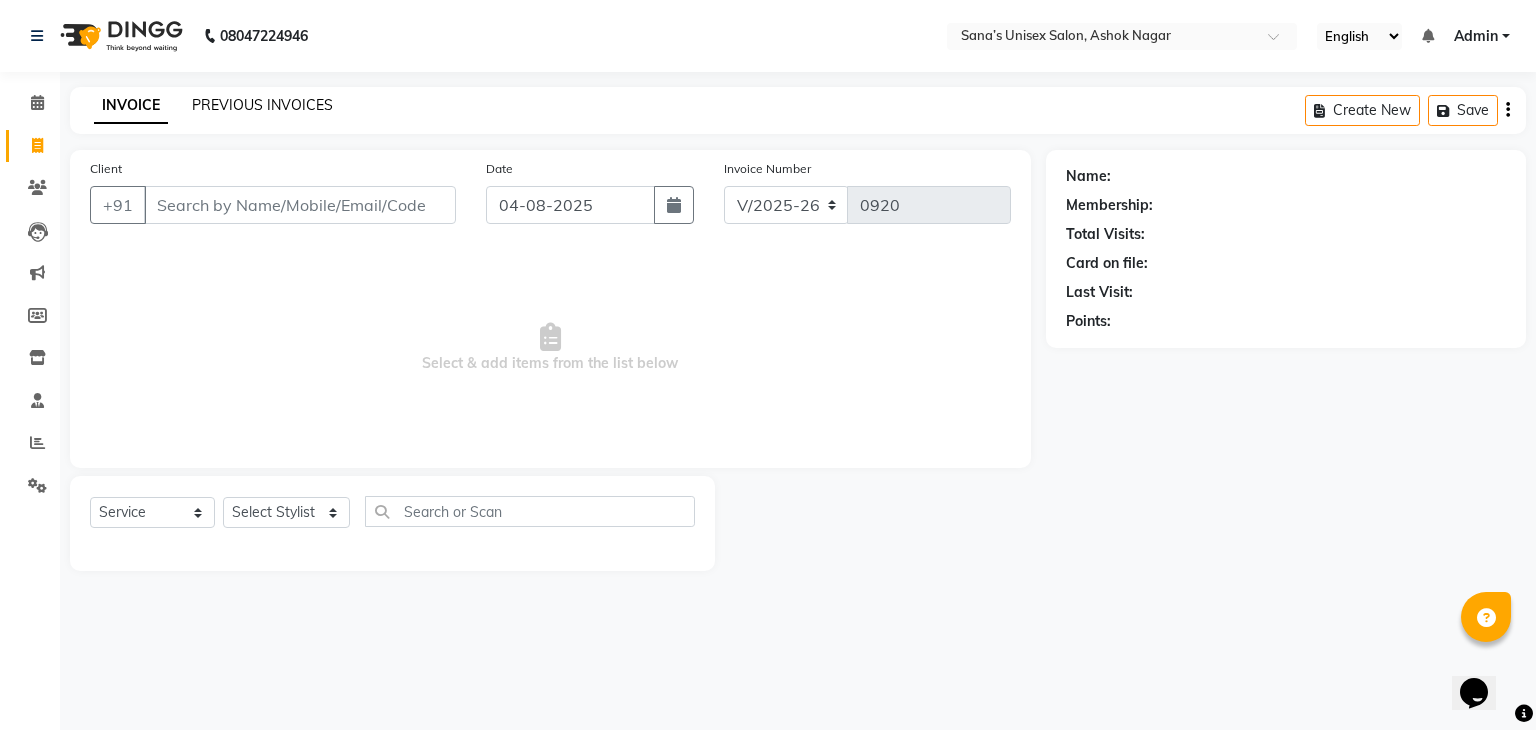 click on "PREVIOUS INVOICES" 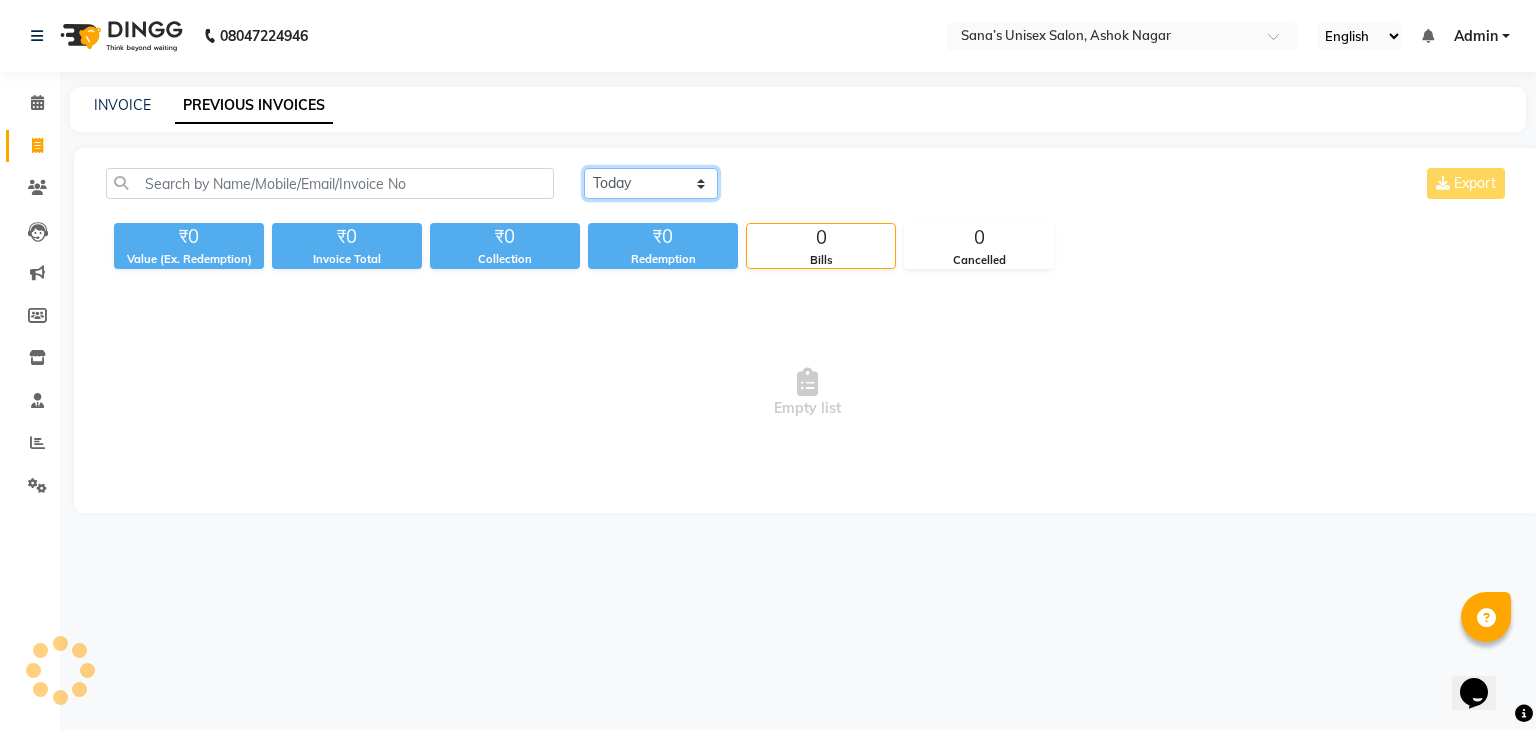 click on "Today Yesterday Custom Range" 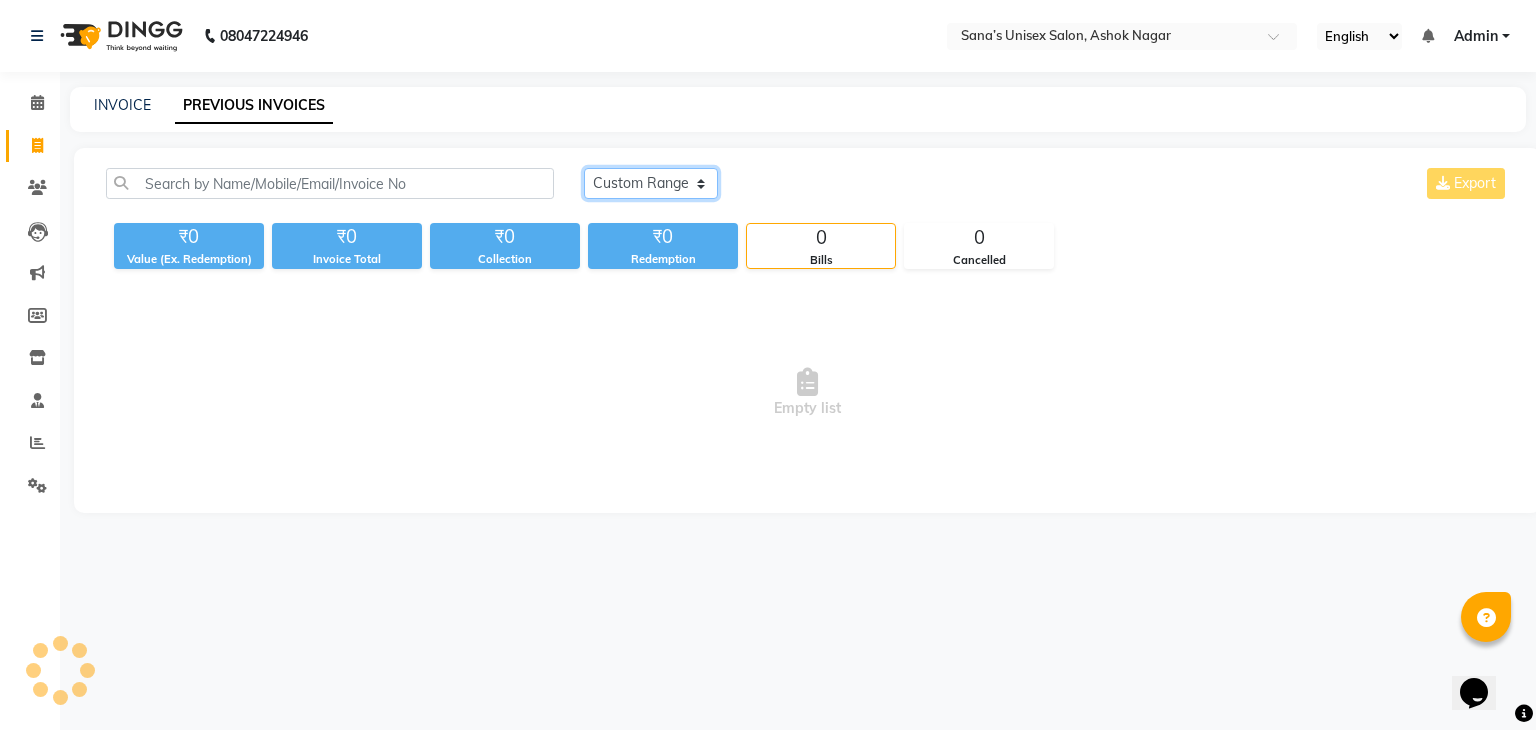 click on "Today Yesterday Custom Range" 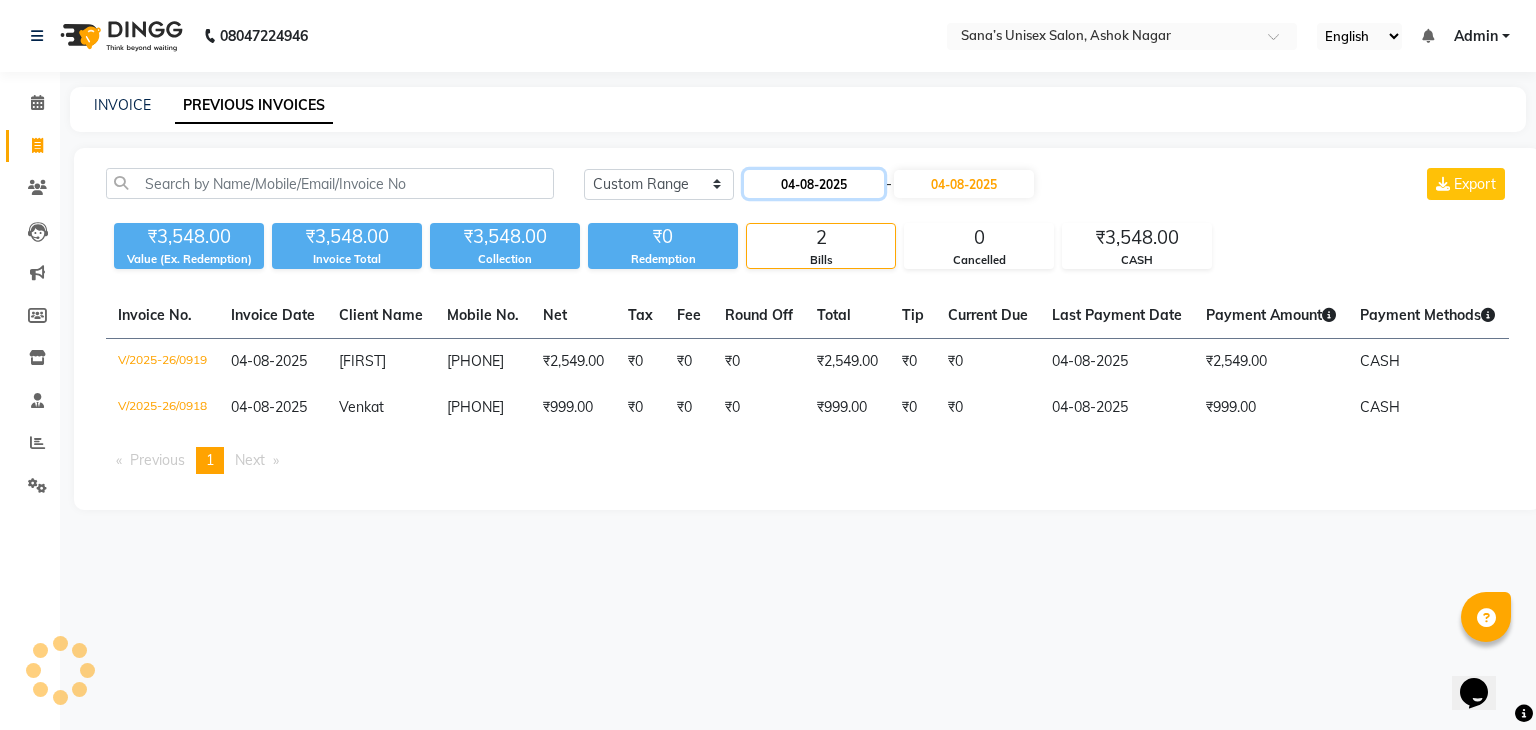 click on "04-08-2025" 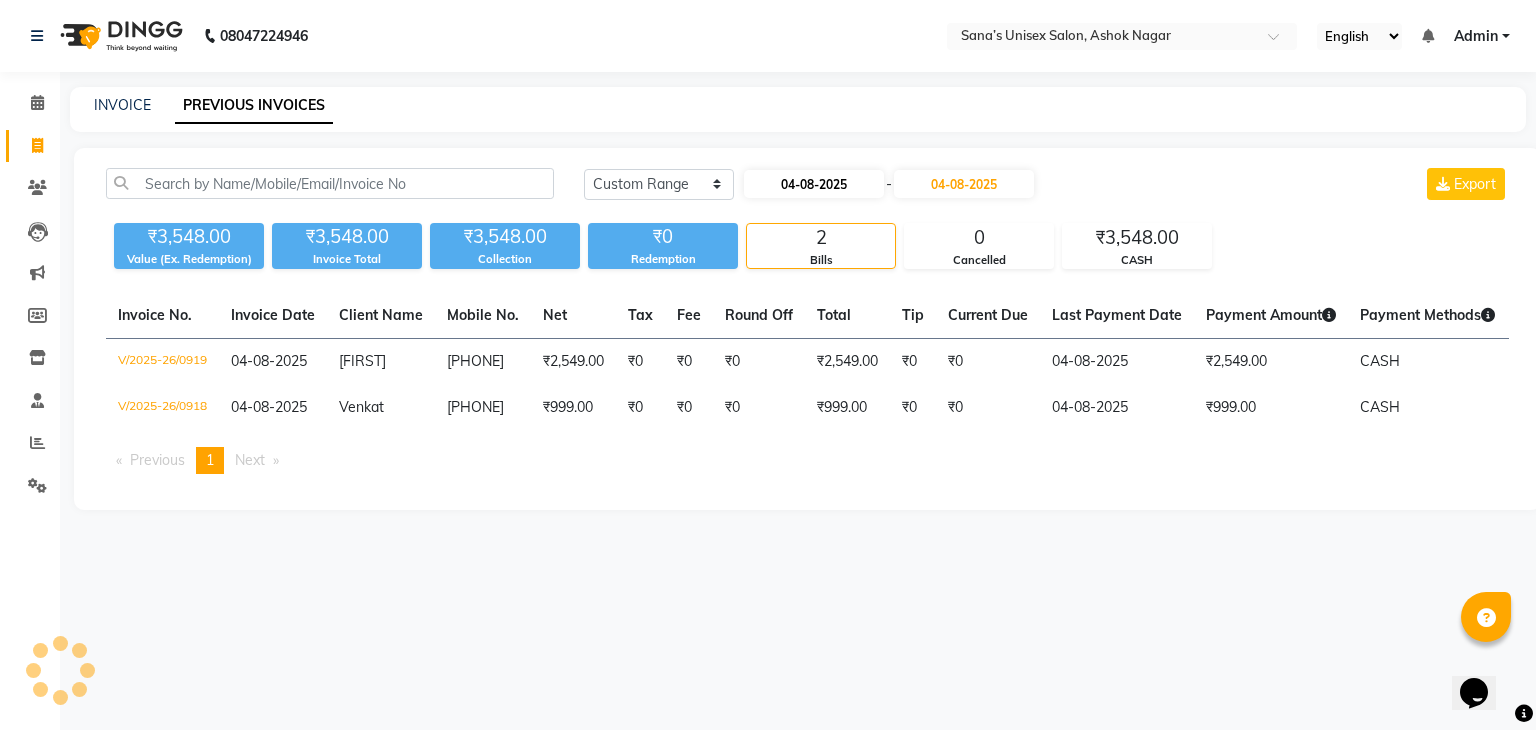 select on "8" 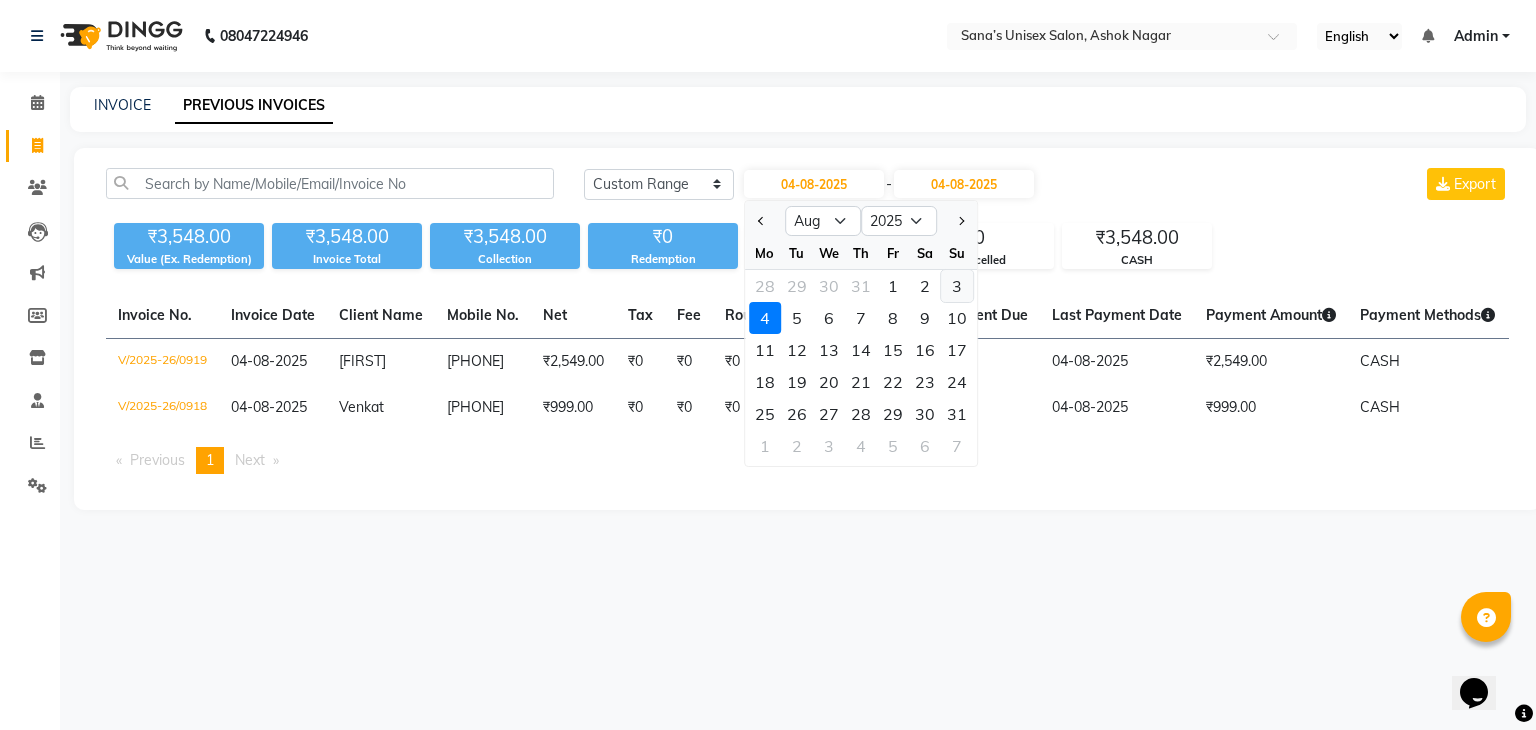 click on "3" 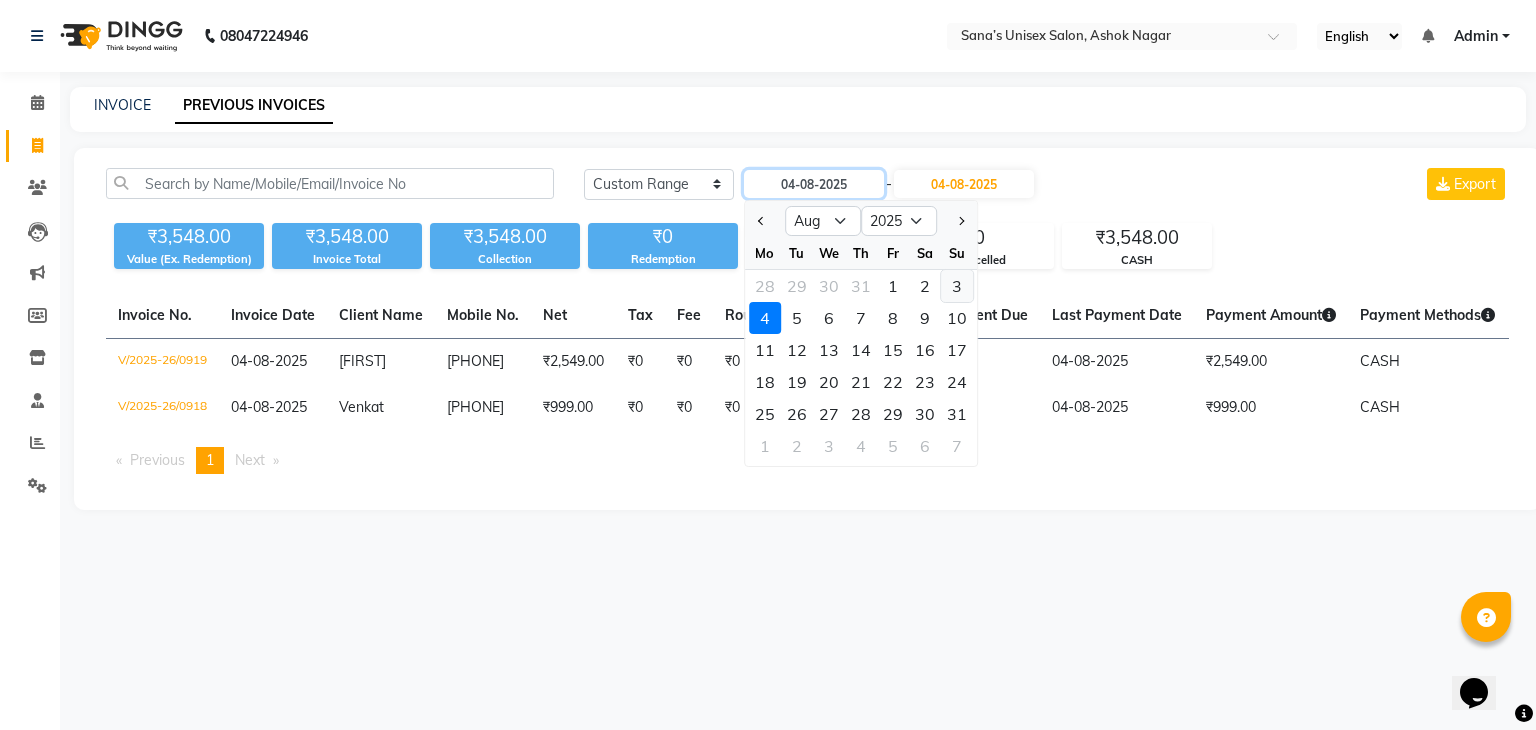 type on "03-08-2025" 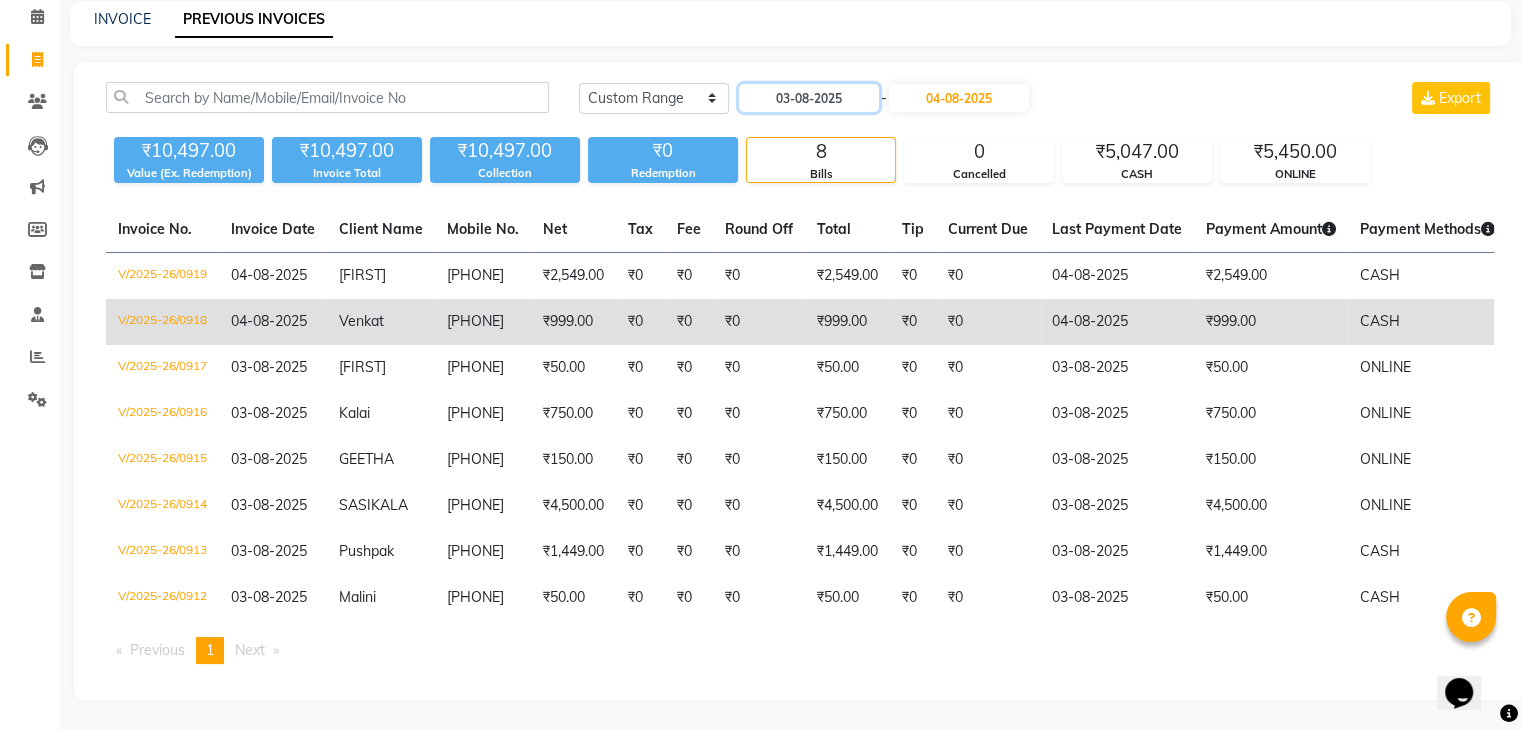 scroll, scrollTop: 103, scrollLeft: 0, axis: vertical 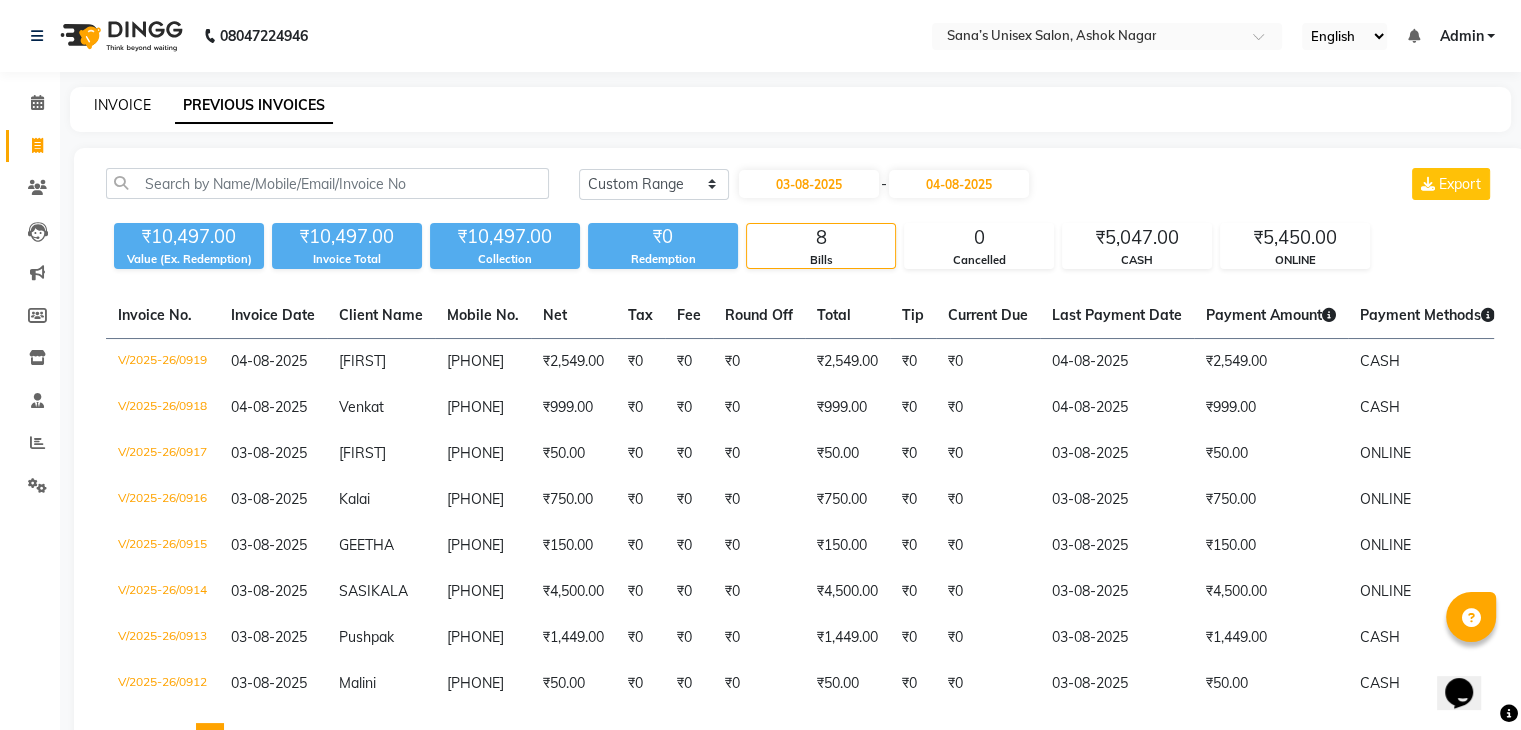 click on "INVOICE" 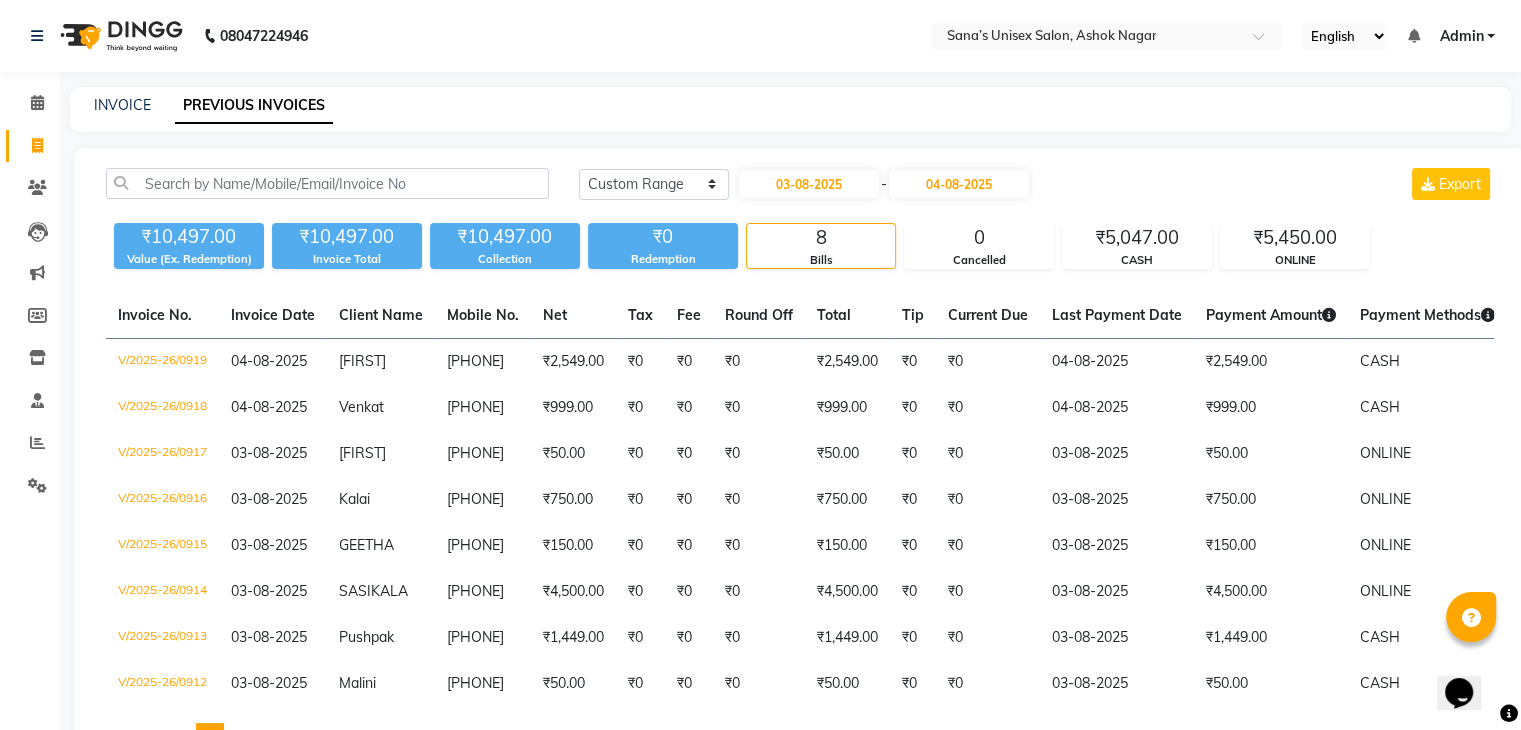 select on "service" 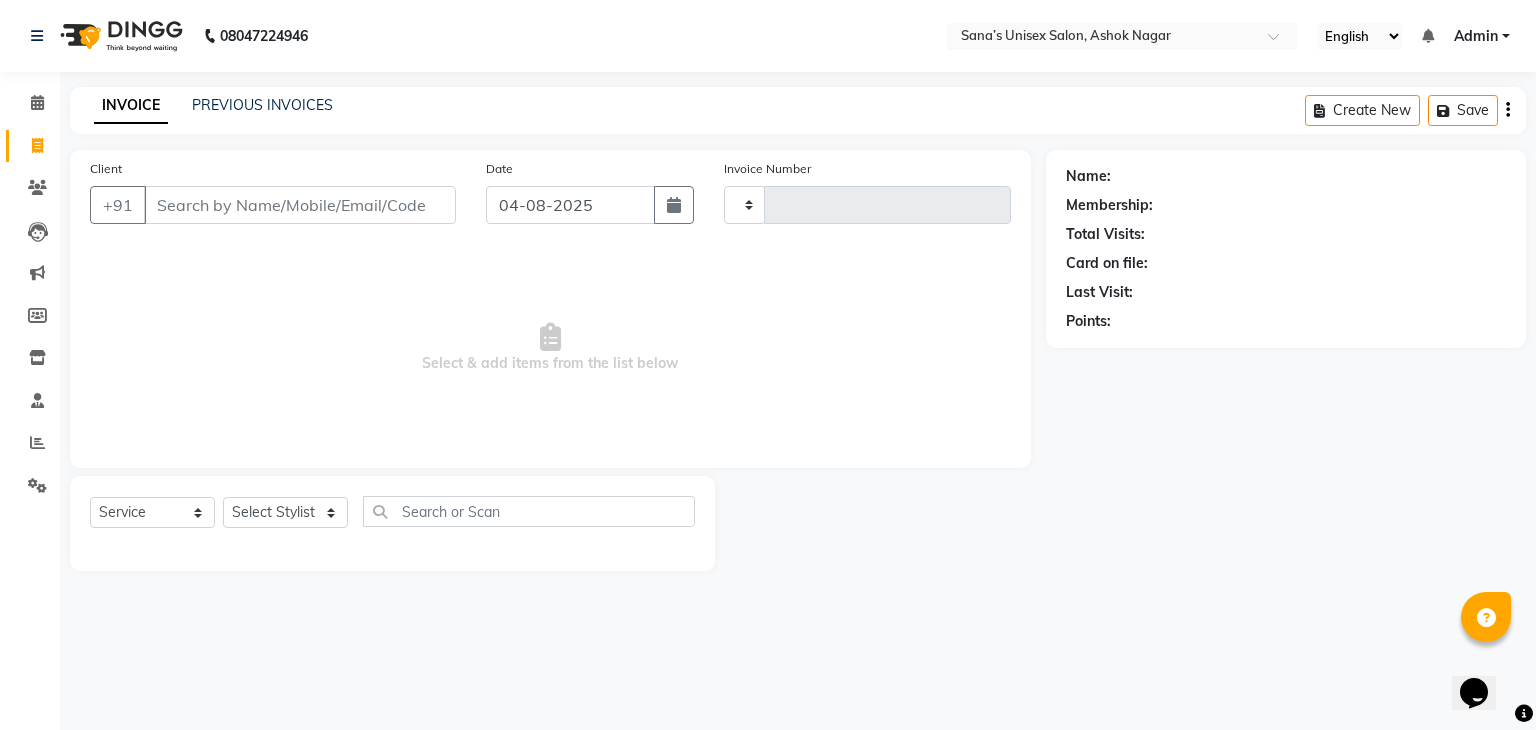 type on "0920" 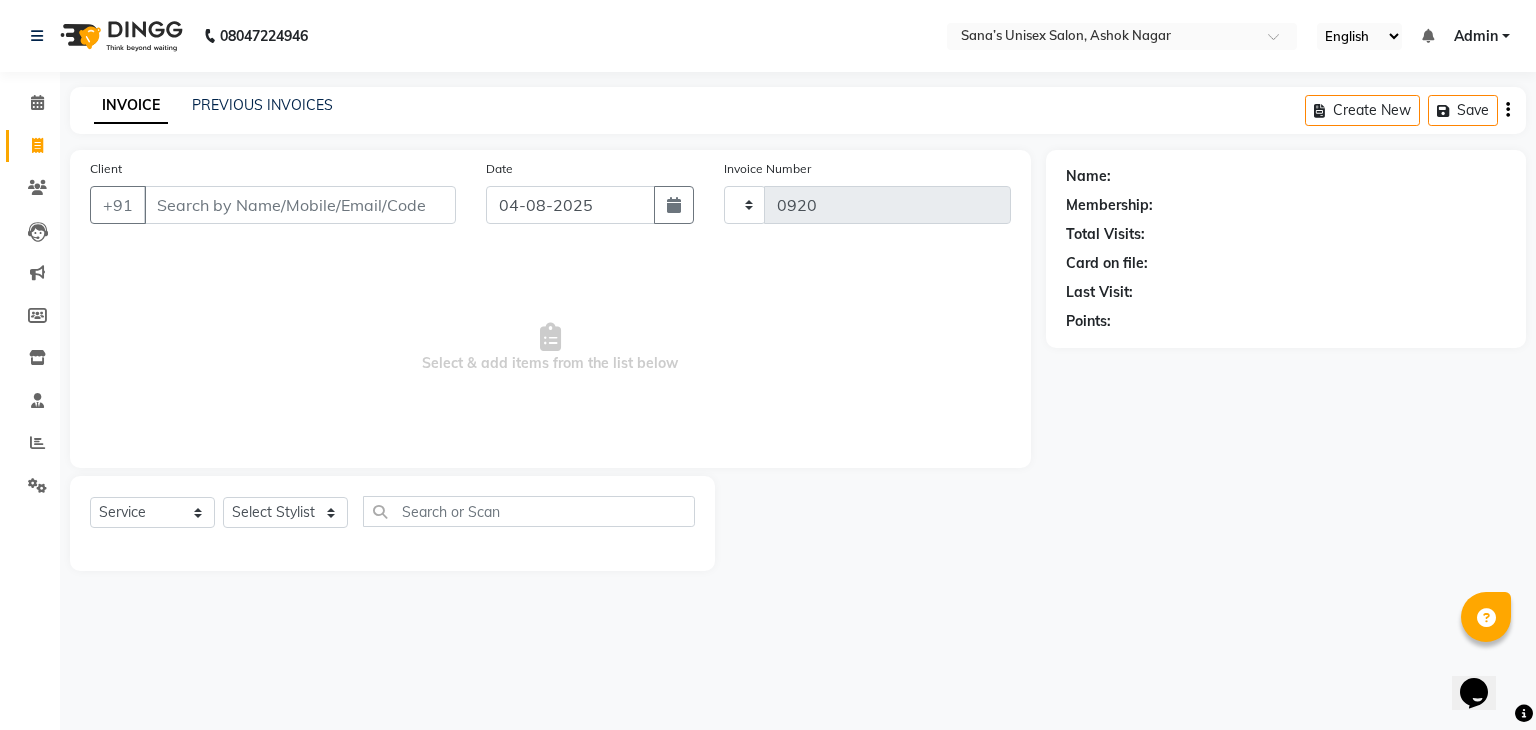 select on "6091" 